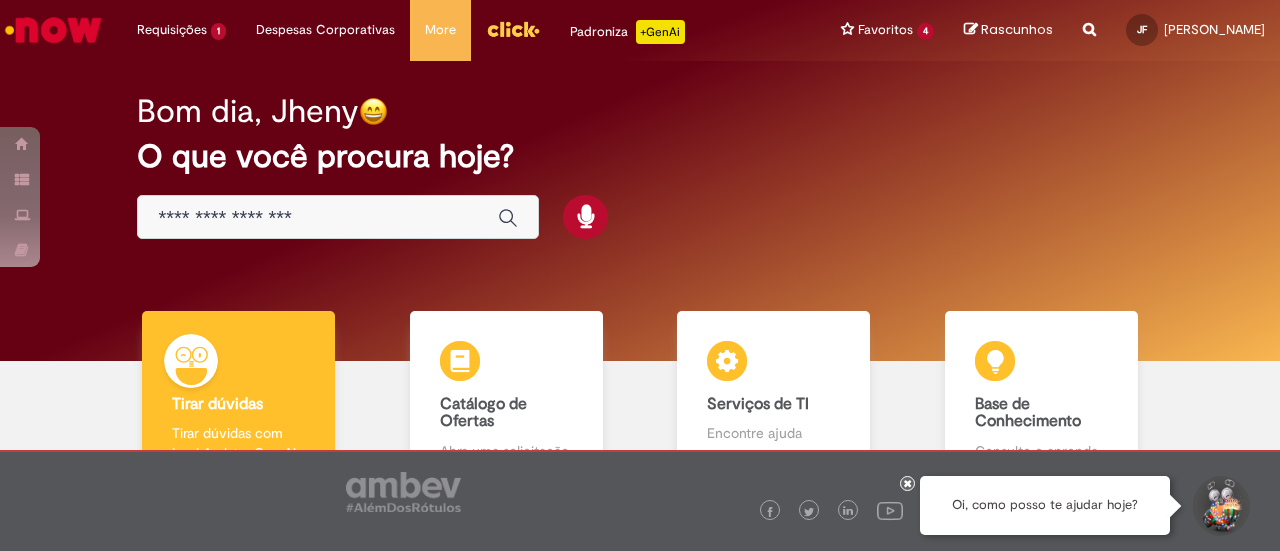 scroll, scrollTop: 0, scrollLeft: 0, axis: both 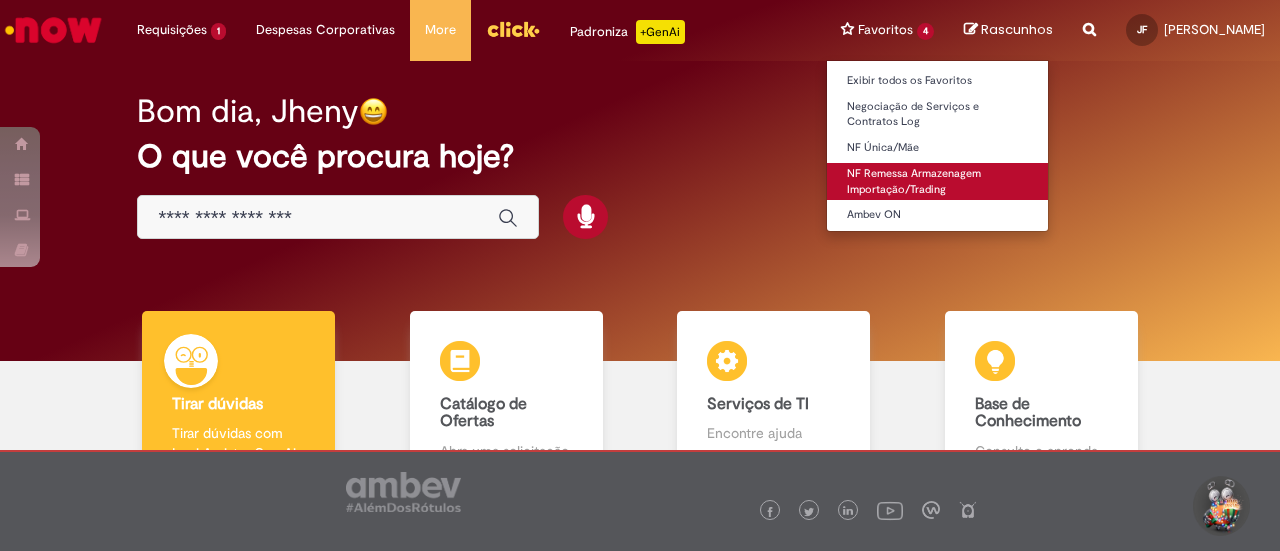 click on "NF Remessa Armazenagem Importação/Trading" at bounding box center [937, 181] 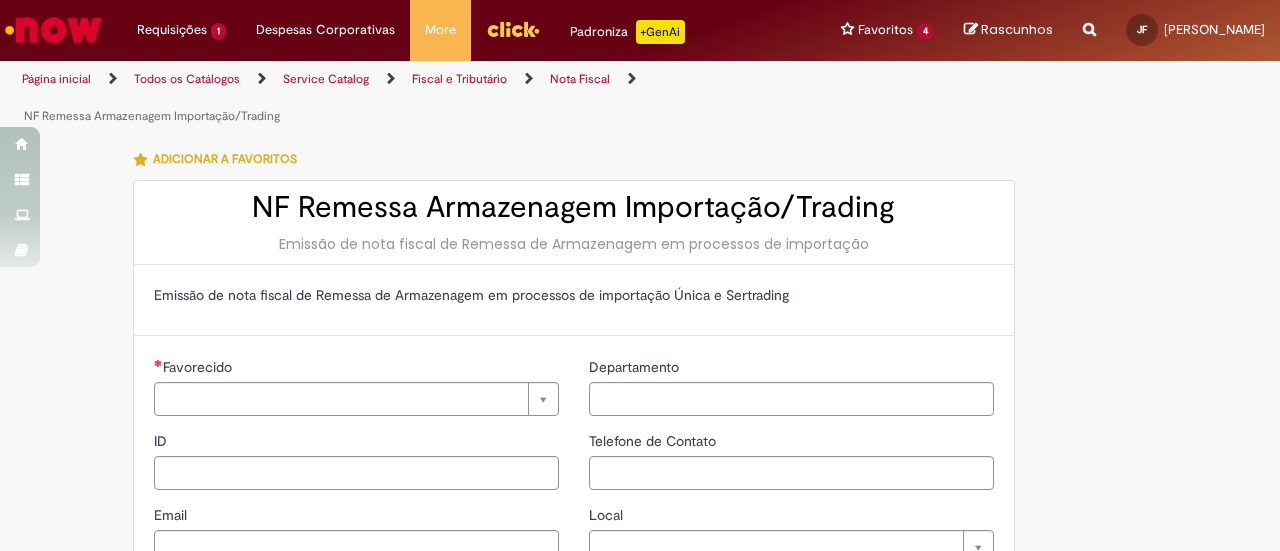 type on "********" 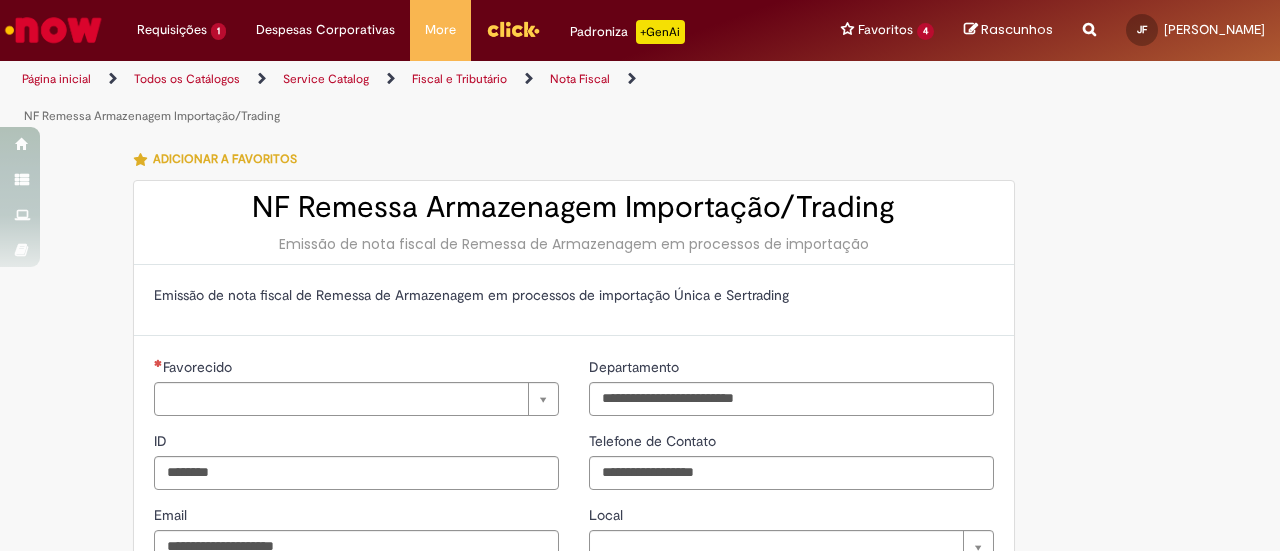 type on "****" 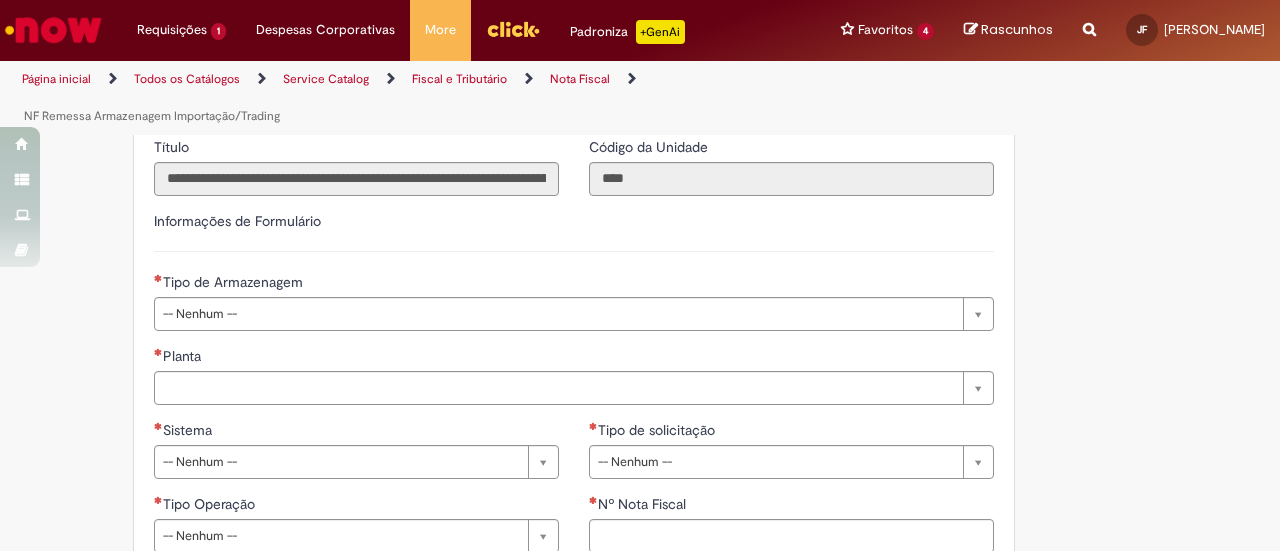 scroll, scrollTop: 436, scrollLeft: 0, axis: vertical 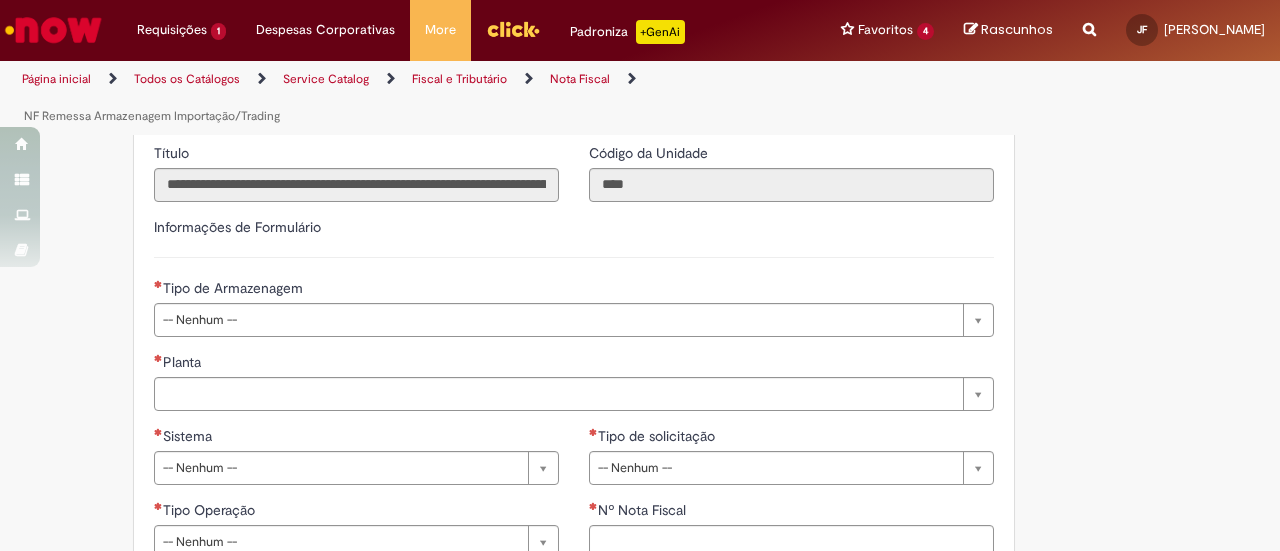 click on "**********" at bounding box center (574, 321) 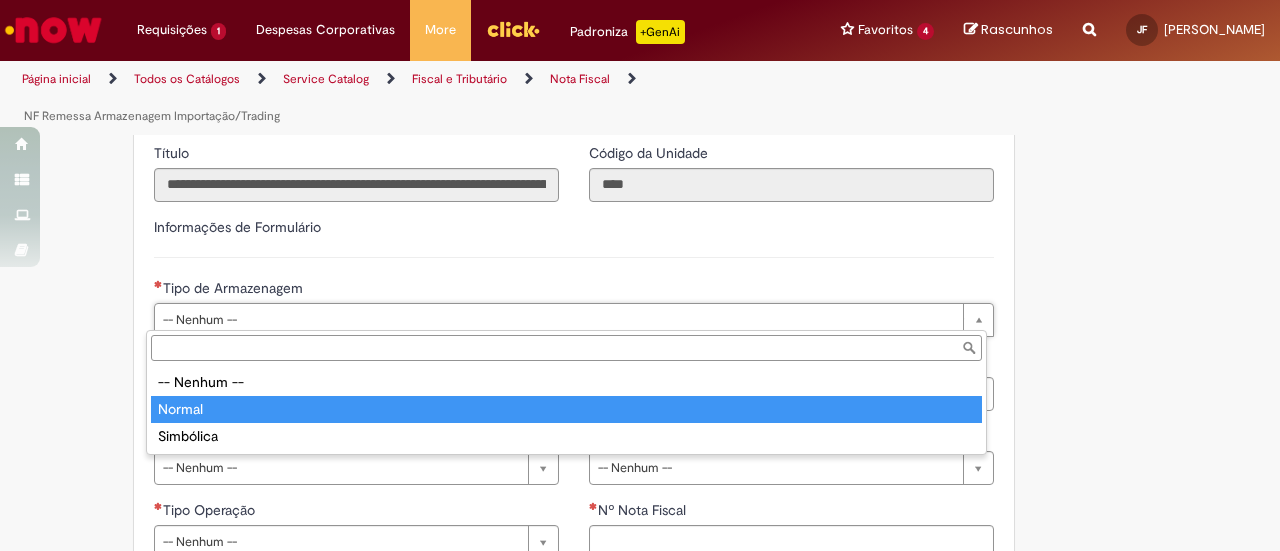 type on "******" 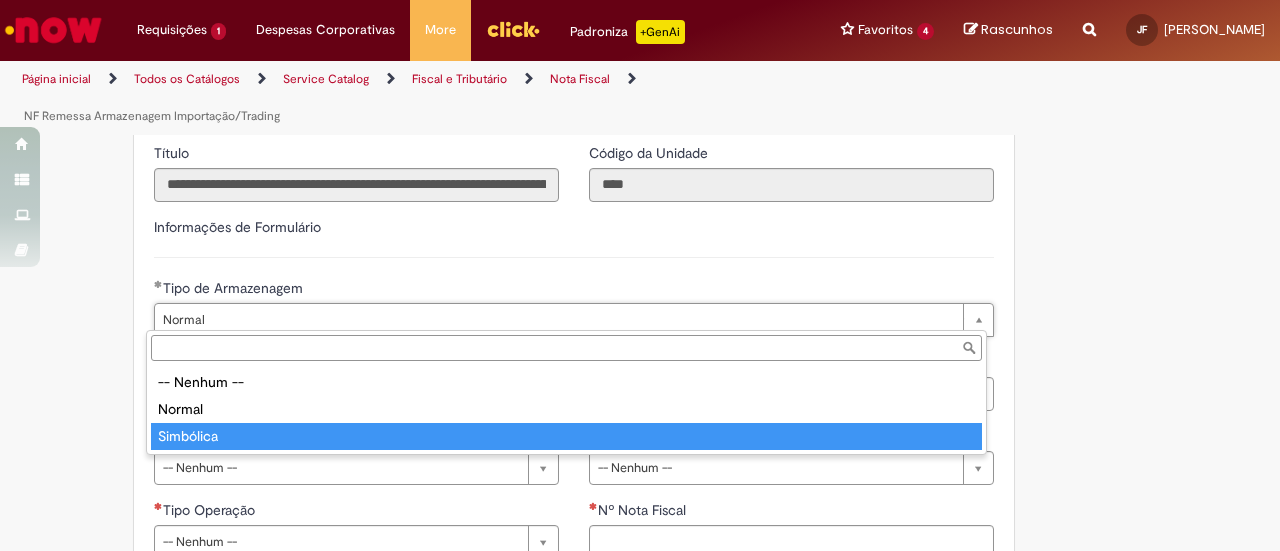 type on "*********" 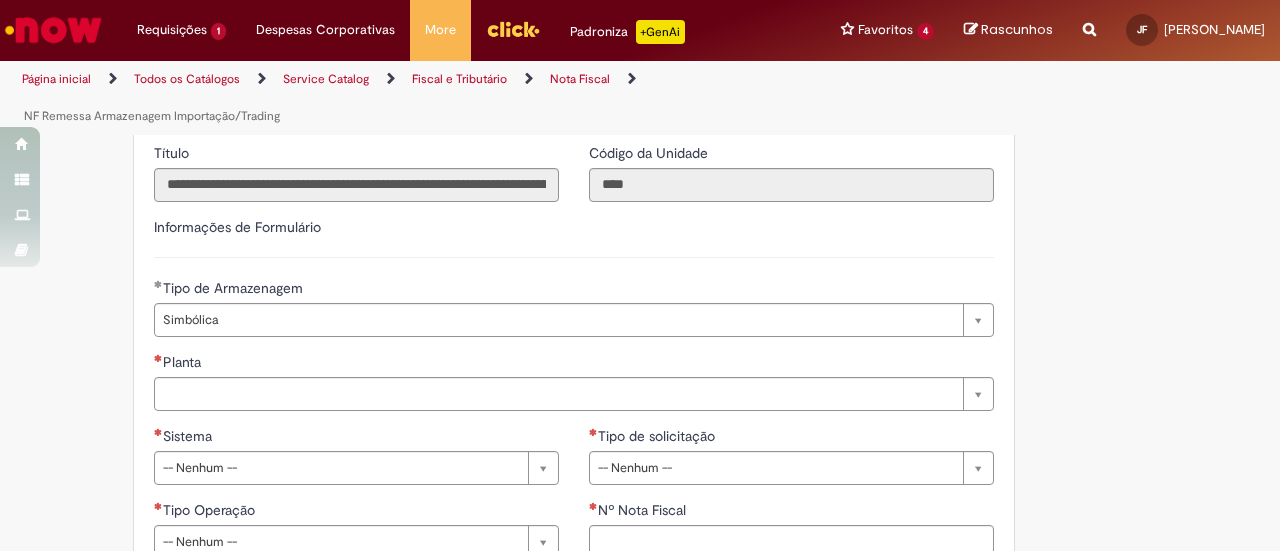 click on "Tire dúvidas com LupiAssist    +GenAI
Oi! Eu sou LupiAssist, uma Inteligência Artificial Generativa em constante aprendizado   Meu conteúdo é monitorado para trazer uma melhor experiência
Dúvidas comuns:
Só mais um instante, estou consultando nossas bases de conhecimento  e escrevendo a melhor resposta pra você!
Title
Lorem ipsum dolor sit amet    Fazer uma nova pergunta
Gerei esta resposta utilizando IA Generativa em conjunto com os nossos padrões. Em caso de divergência, os documentos oficiais prevalecerão.
Saiba mais em:
Ou ligue para:
E aí, te ajudei?
Sim, obrigado!" at bounding box center (640, 576) 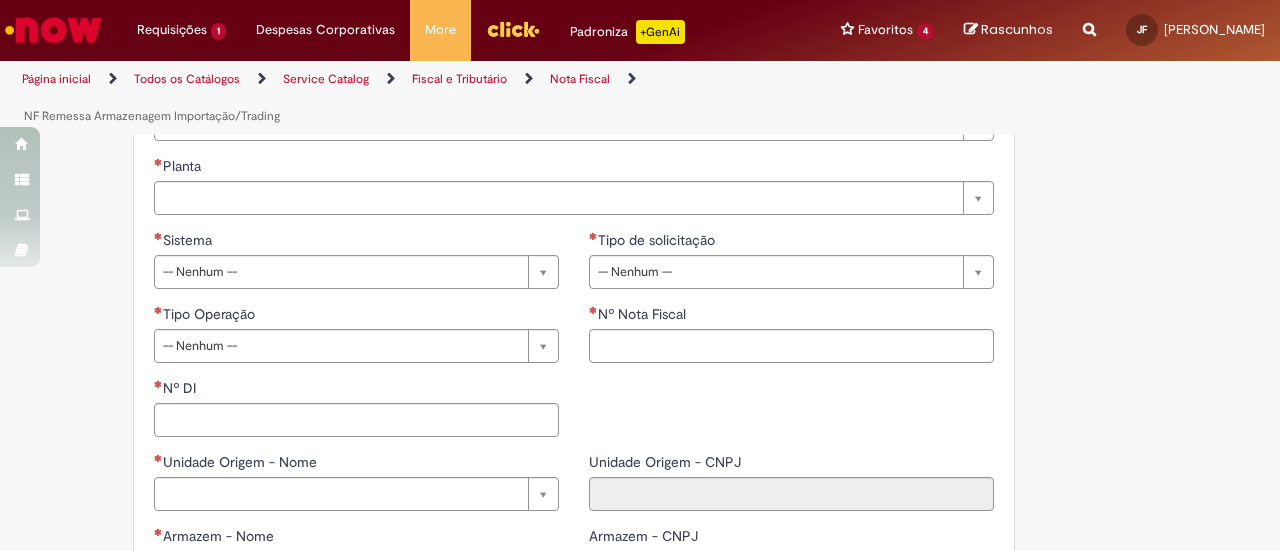 scroll, scrollTop: 636, scrollLeft: 0, axis: vertical 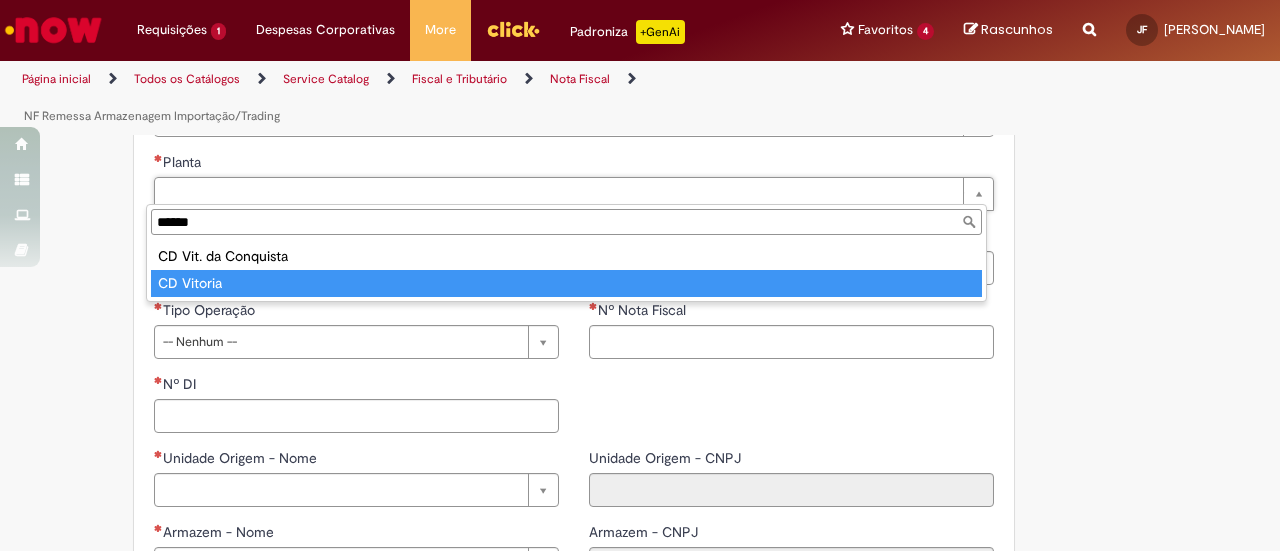 type on "******" 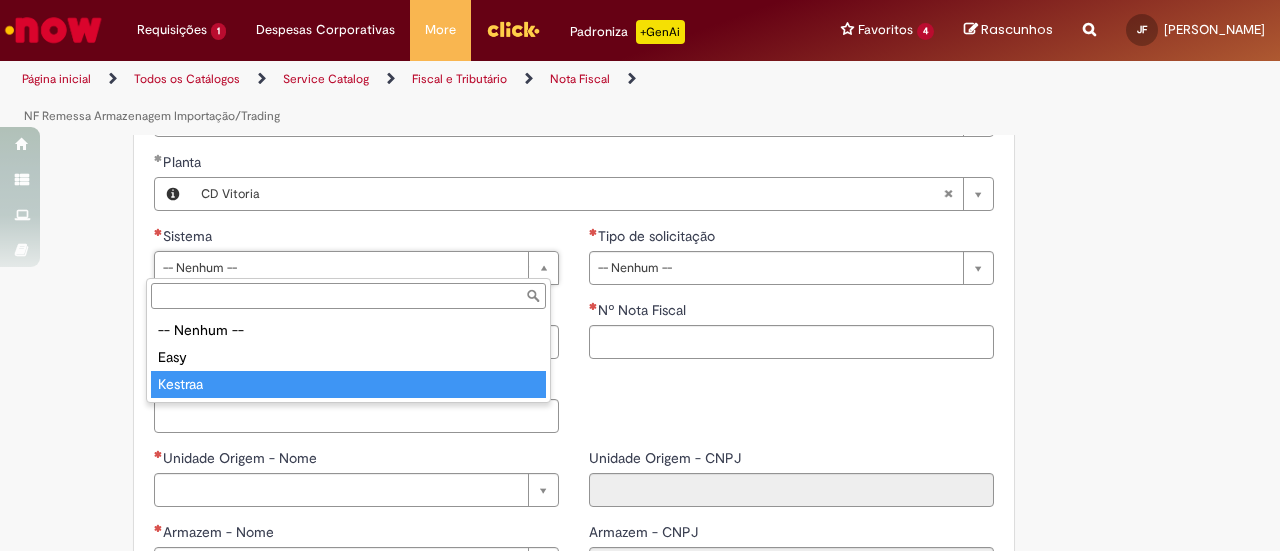 type on "*******" 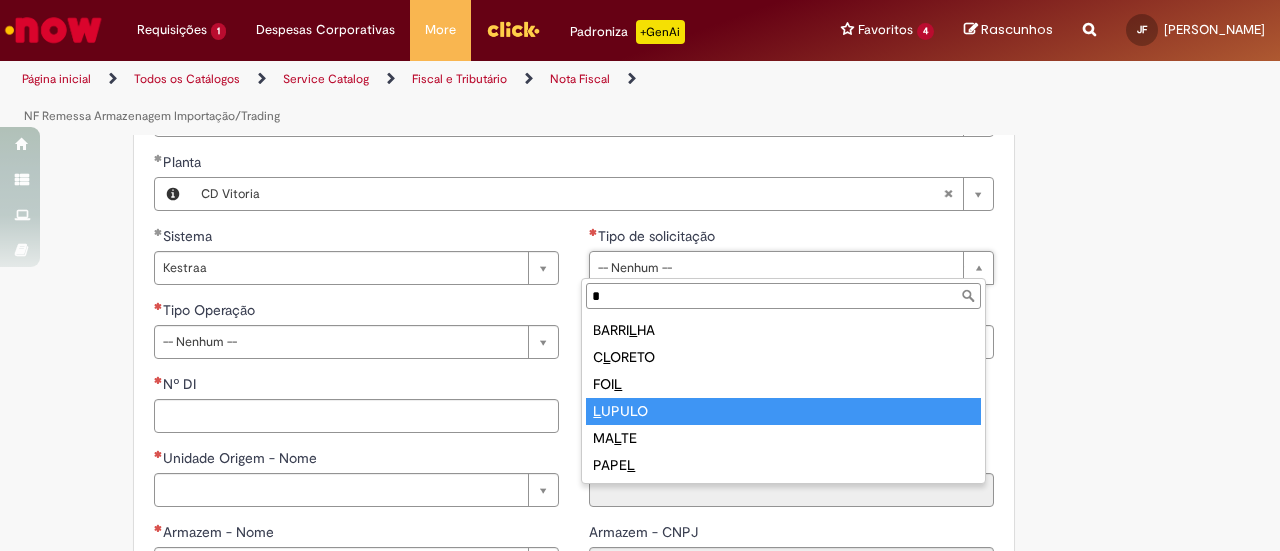 type on "*" 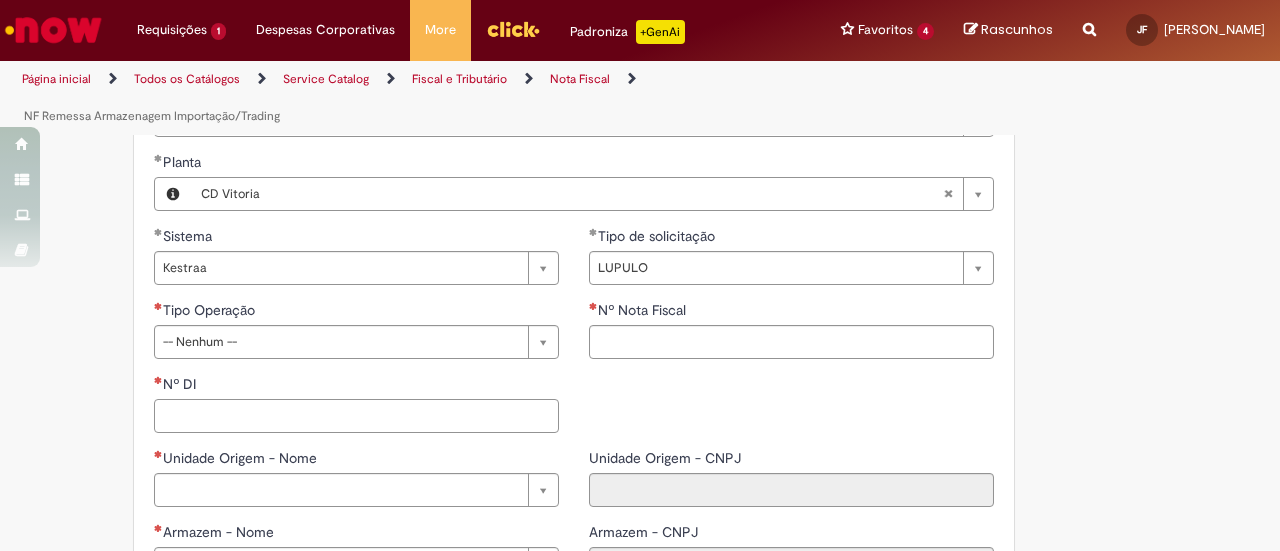 click on "Nº DI" at bounding box center (356, 416) 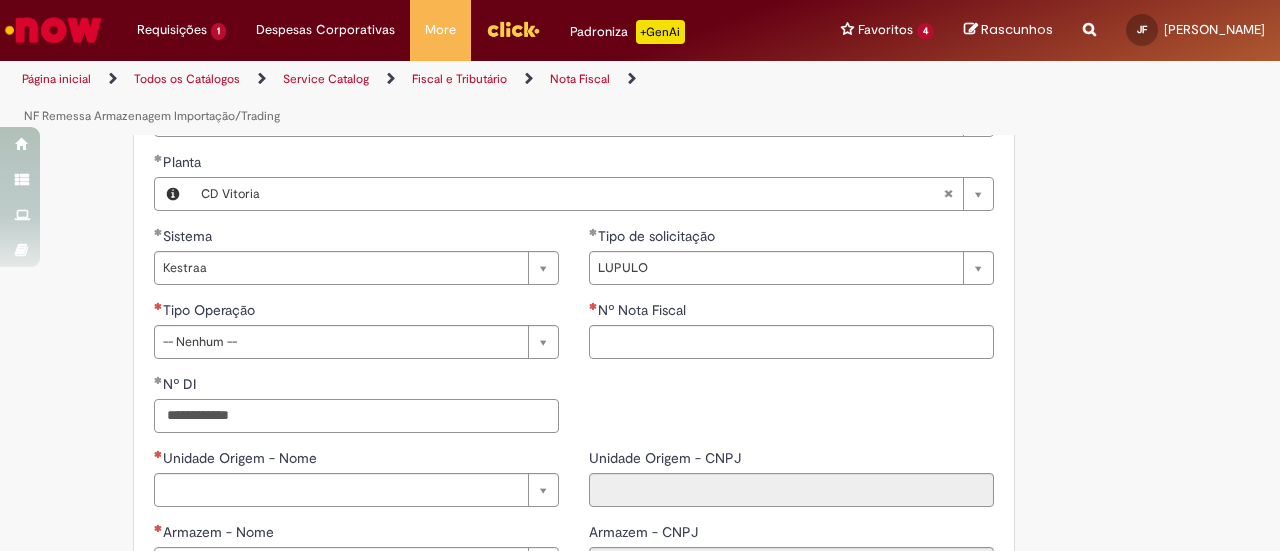 type on "**********" 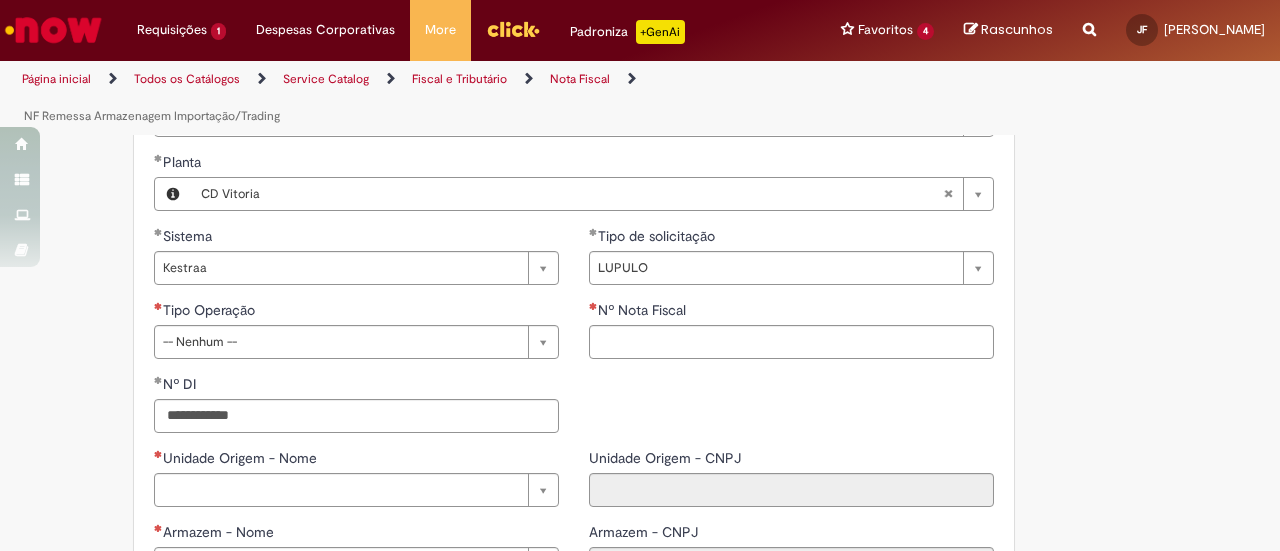 click on "**********" at bounding box center [542, 375] 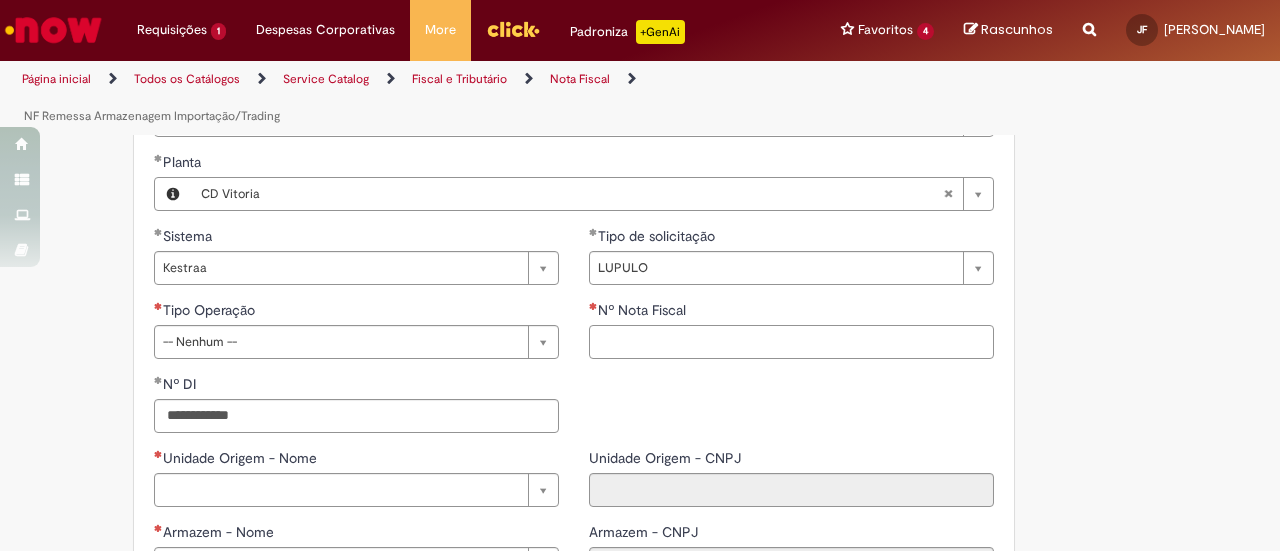 click on "Nº Nota Fiscal" at bounding box center (791, 342) 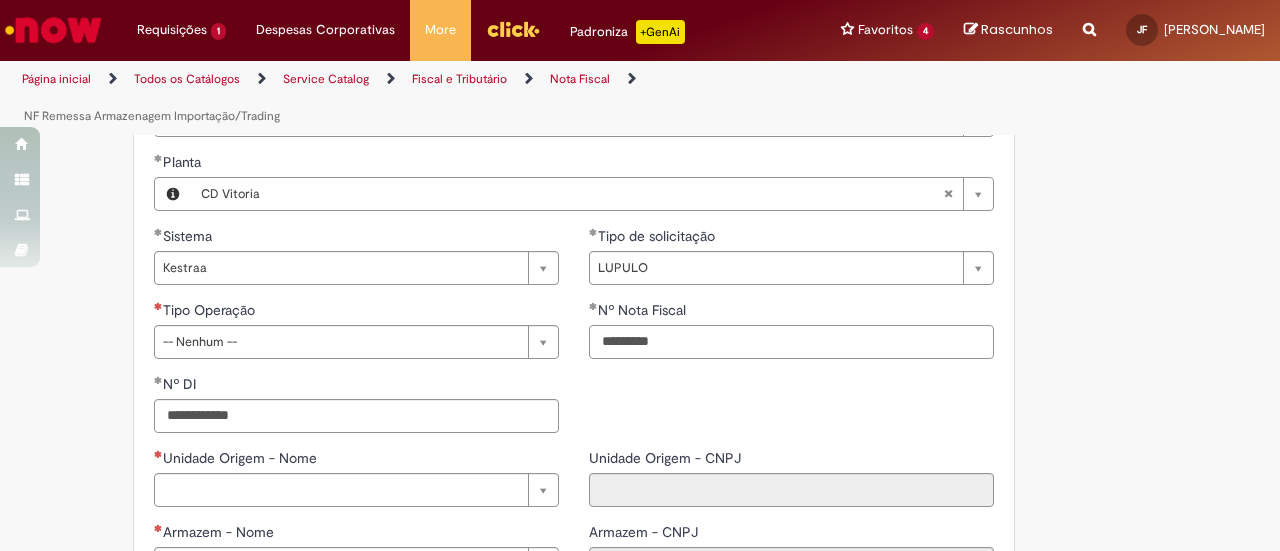 type on "*********" 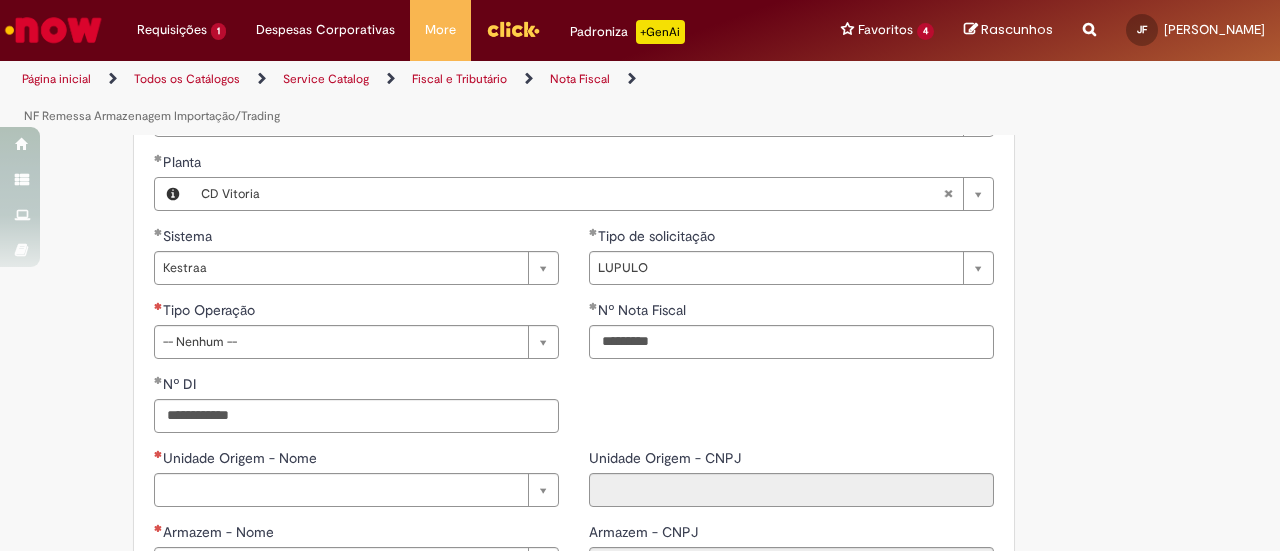 click on "Tire dúvidas com LupiAssist    +GenAI
Oi! Eu sou LupiAssist, uma Inteligência Artificial Generativa em constante aprendizado   Meu conteúdo é monitorado para trazer uma melhor experiência
Dúvidas comuns:
Só mais um instante, estou consultando nossas bases de conhecimento  e escrevendo a melhor resposta pra você!
Title
Lorem ipsum dolor sit amet    Fazer uma nova pergunta
Gerei esta resposta utilizando IA Generativa em conjunto com os nossos padrões. Em caso de divergência, os documentos oficiais prevalecerão.
Saiba mais em:
Ou ligue para:
E aí, te ajudei?
Sim, obrigado!" at bounding box center (640, 376) 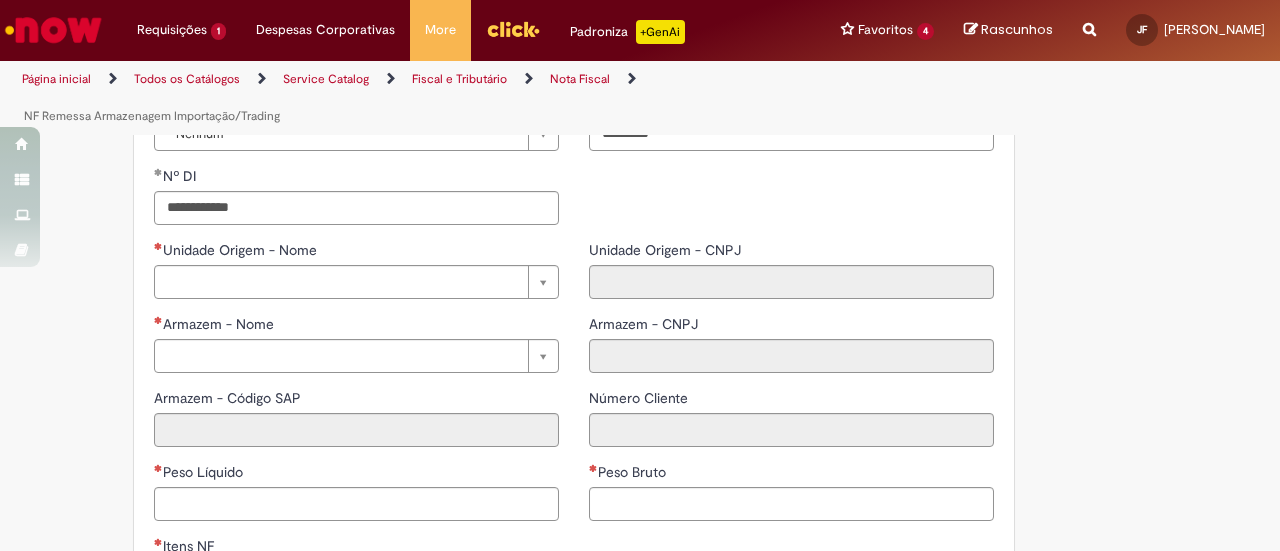 scroll, scrollTop: 891, scrollLeft: 0, axis: vertical 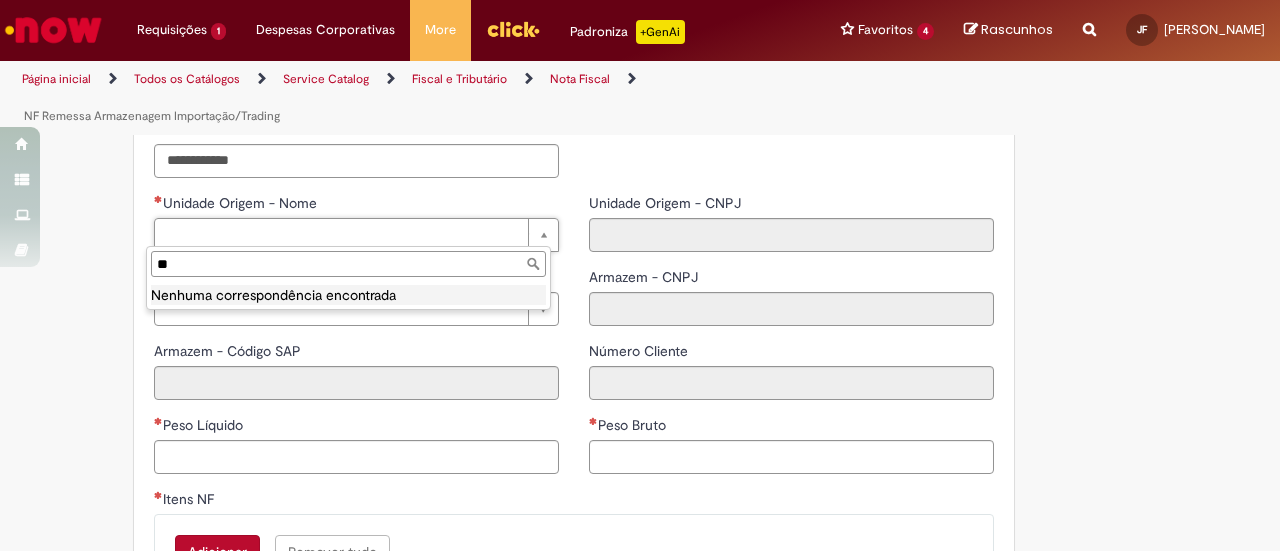 type on "*" 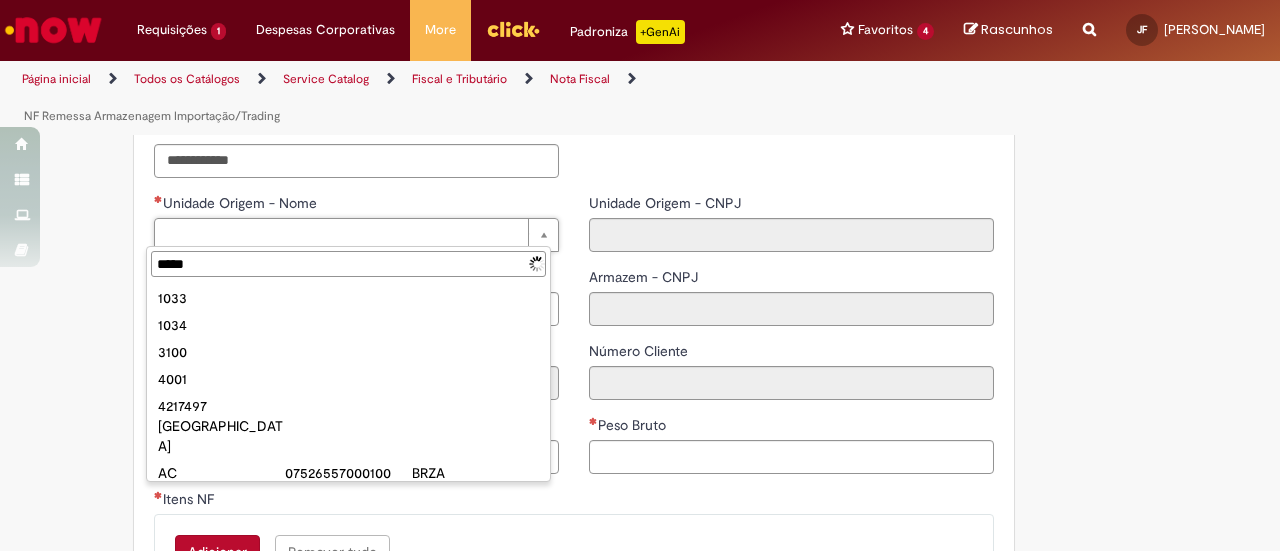 type on "******" 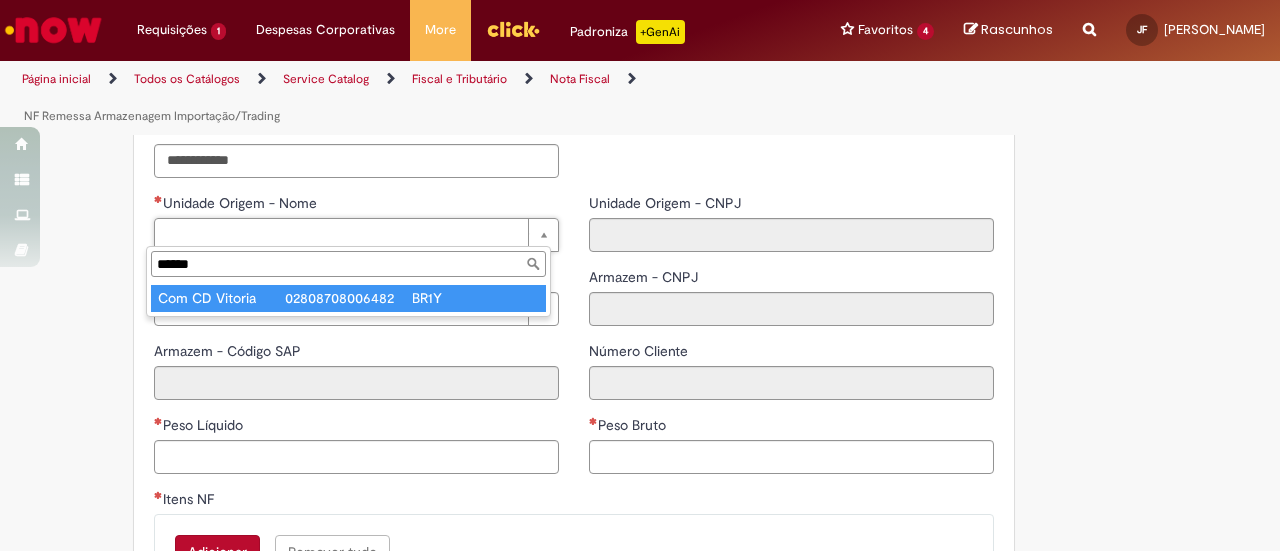 type on "**********" 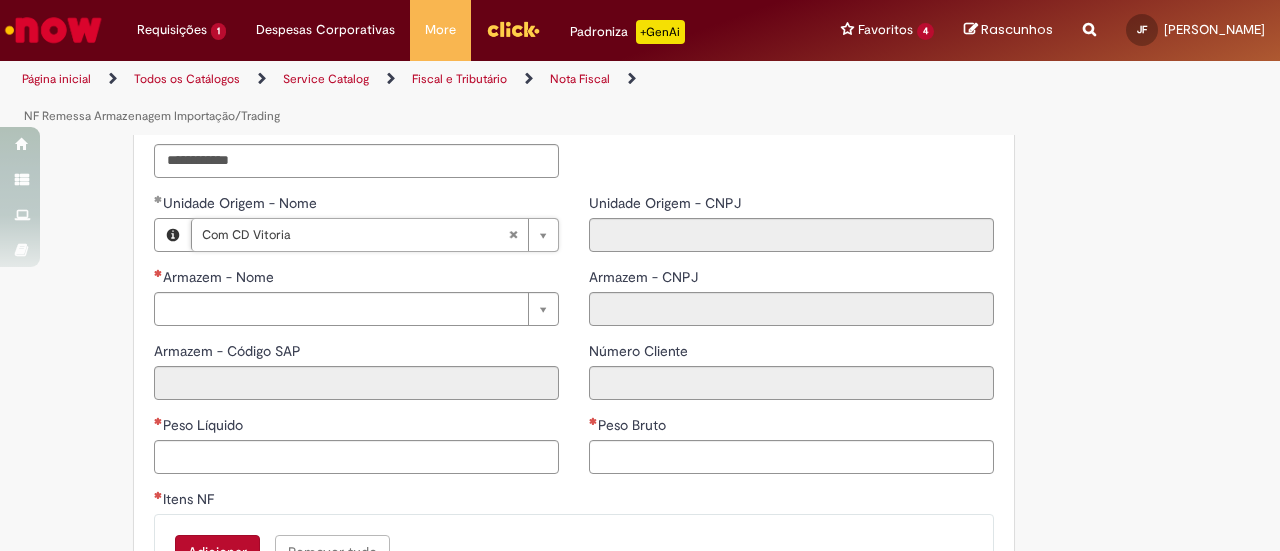 type on "**********" 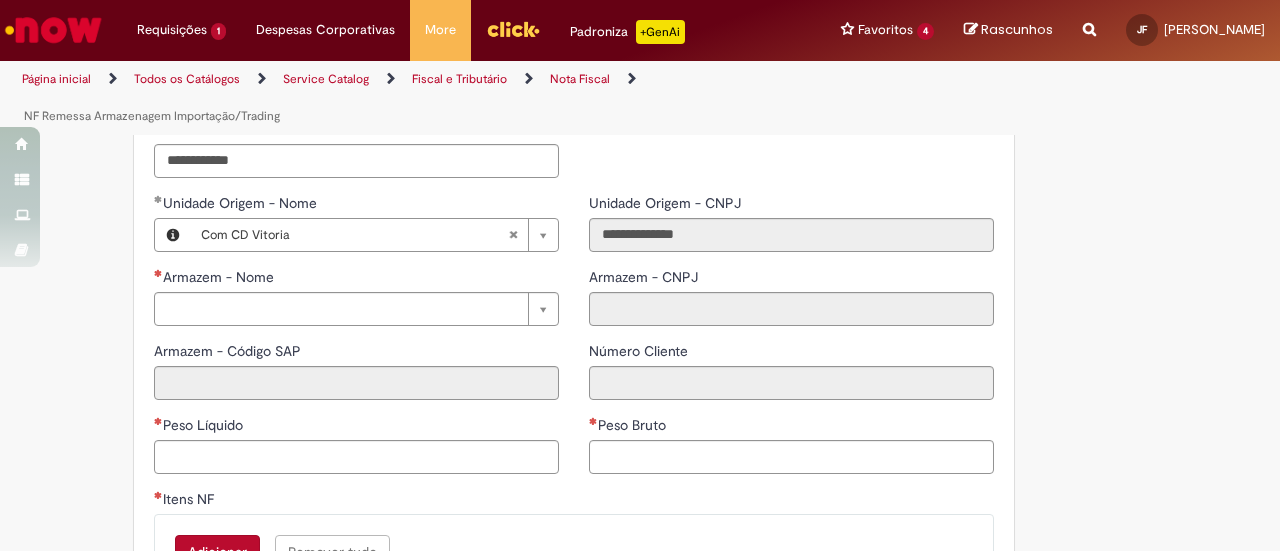 click on "**********" at bounding box center (640, 120) 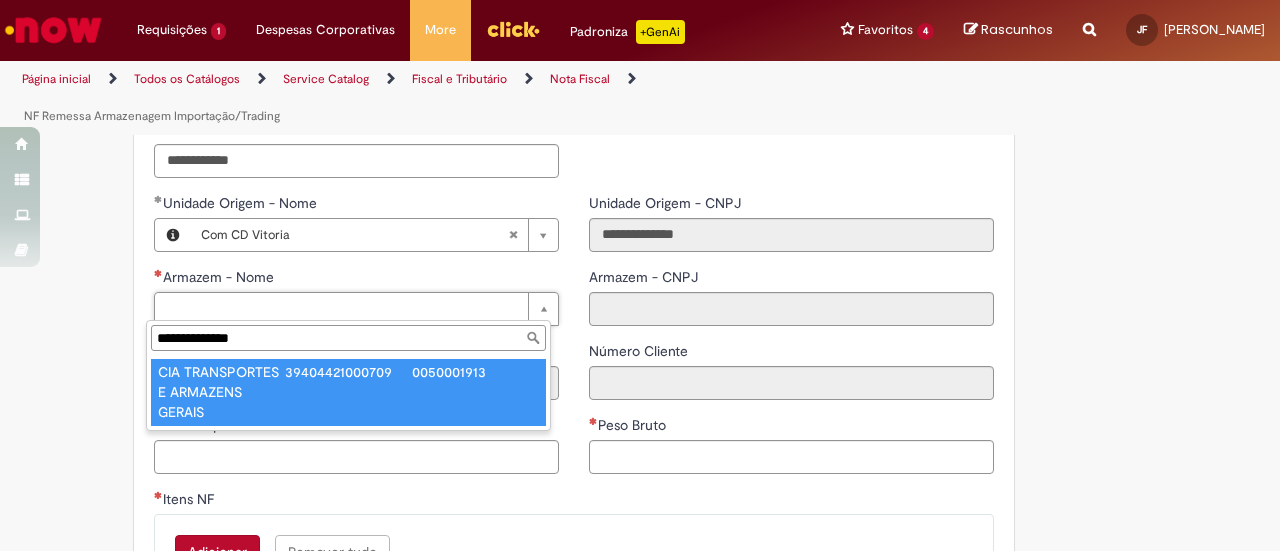 type on "**********" 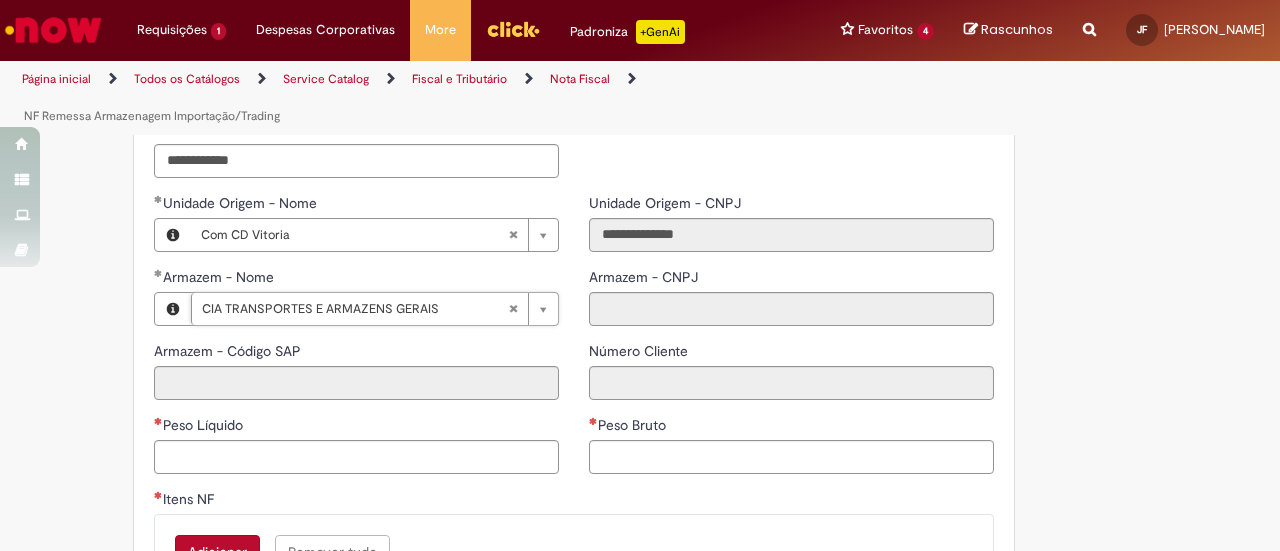 type on "******" 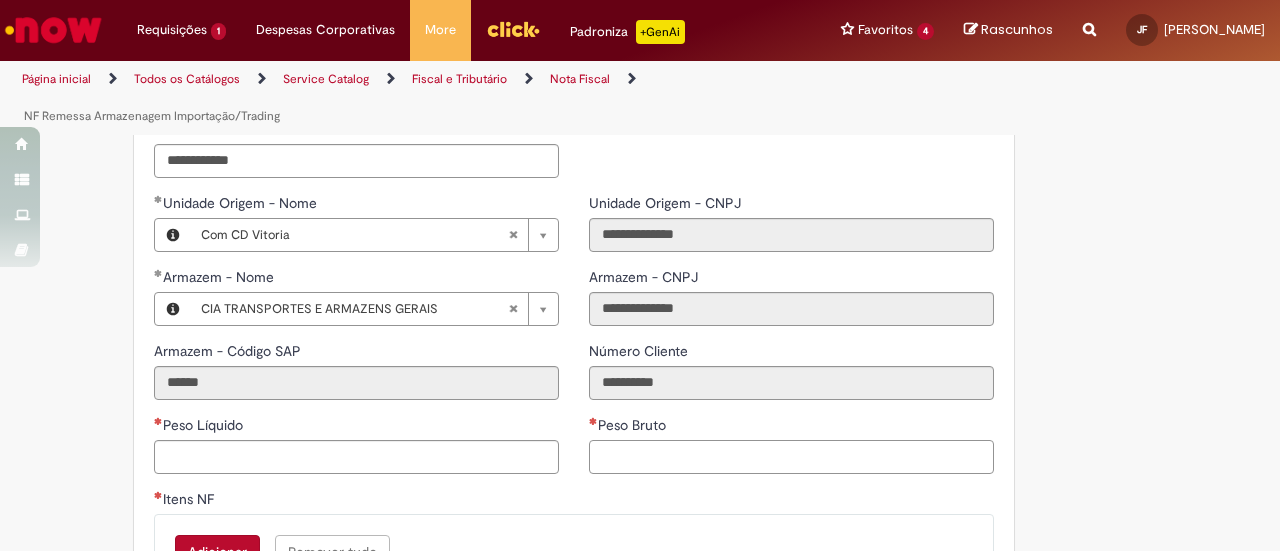 click on "Peso Bruto" at bounding box center (791, 457) 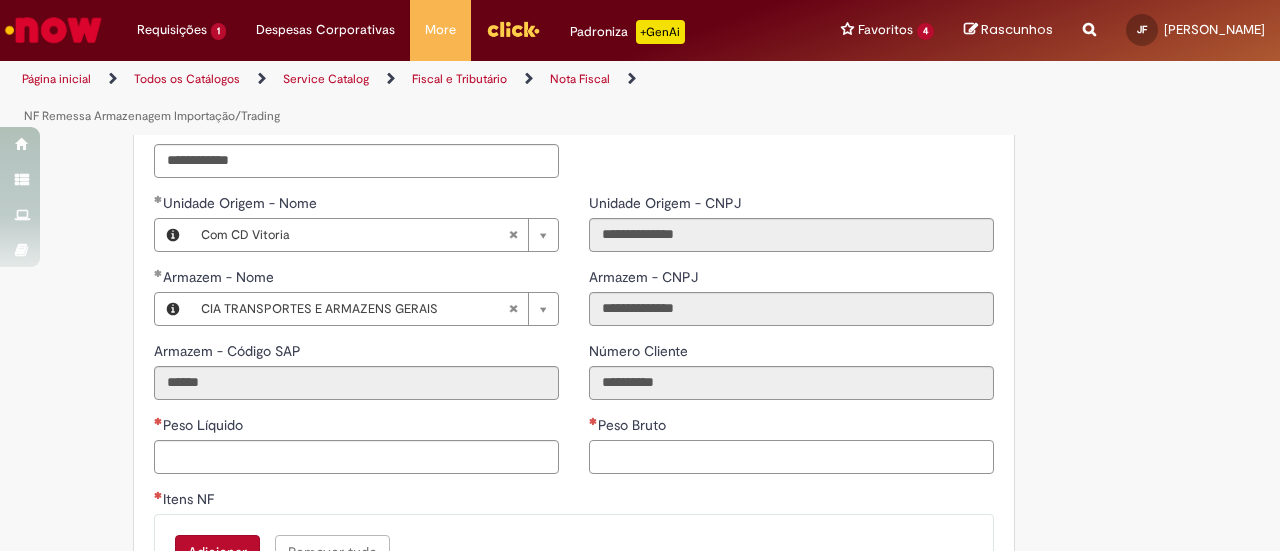 paste on "******" 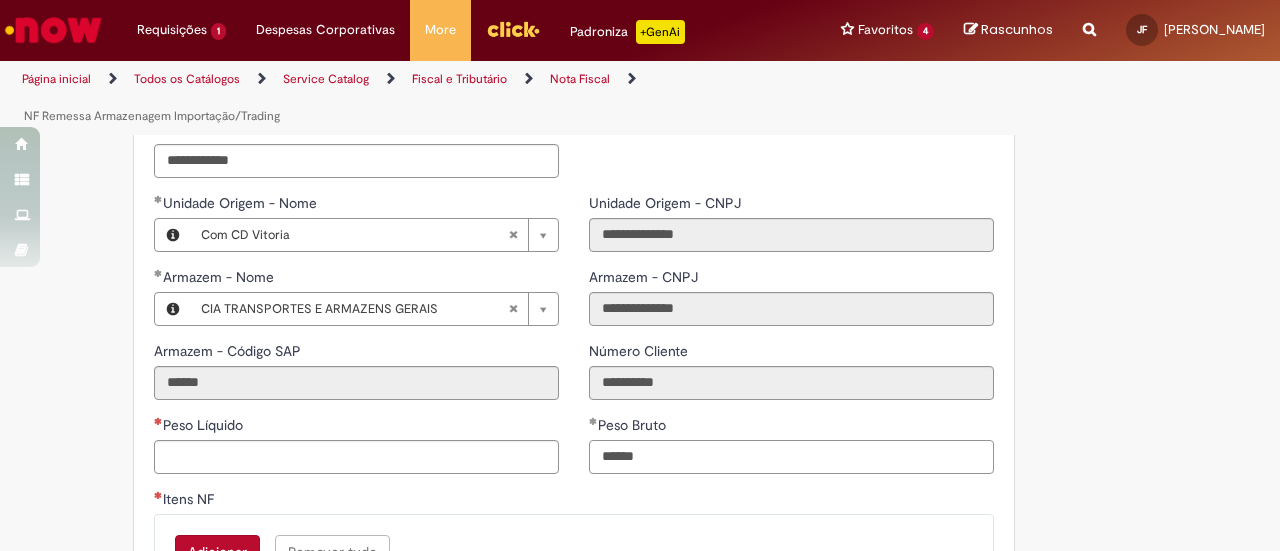 click on "******" at bounding box center (791, 457) 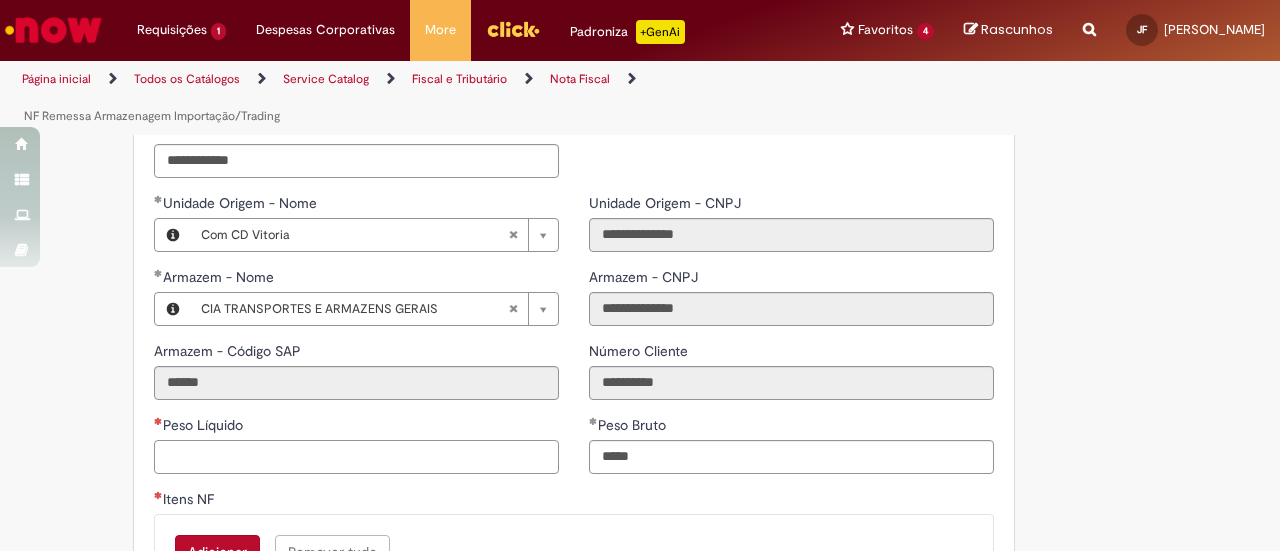 click on "Peso Líquido" at bounding box center [356, 457] 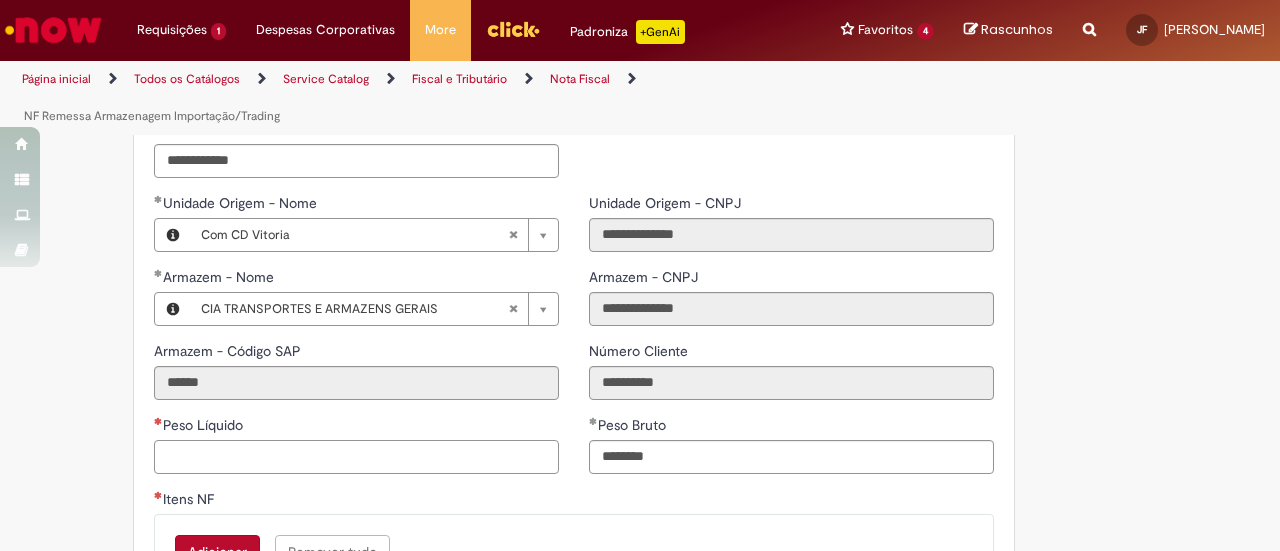 click on "Peso Líquido" at bounding box center (356, 457) 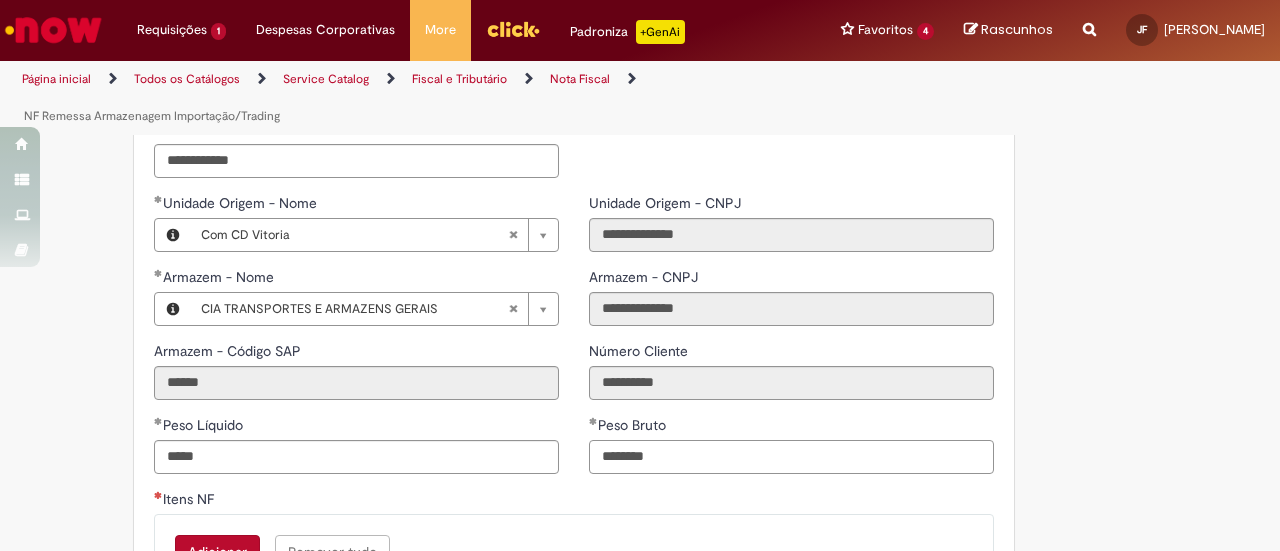 click on "********" at bounding box center [791, 457] 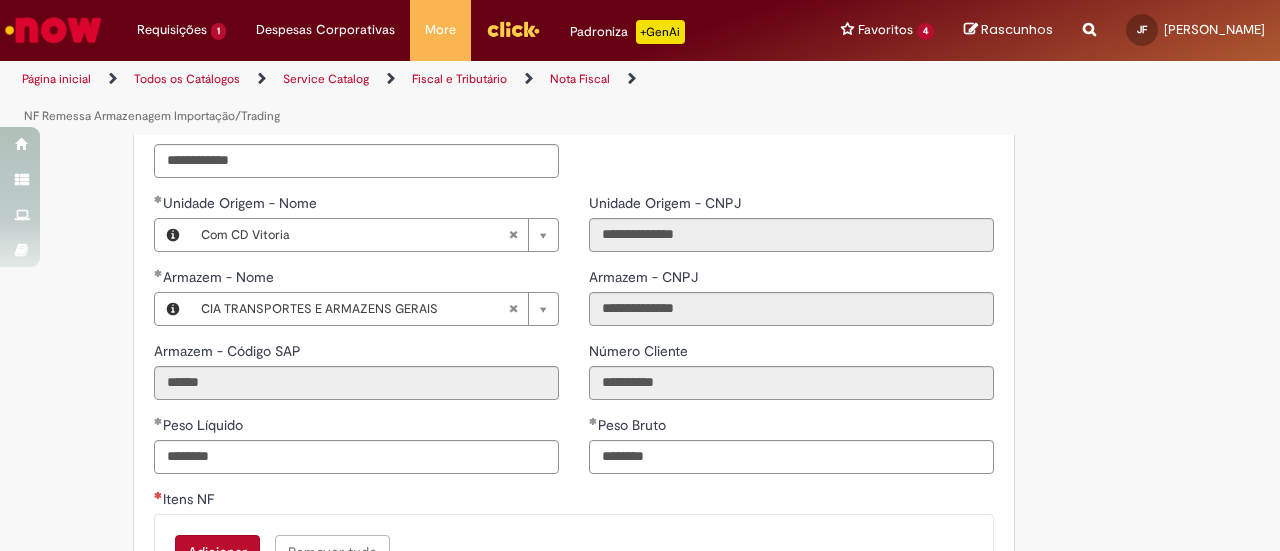 click on "**********" at bounding box center (640, 120) 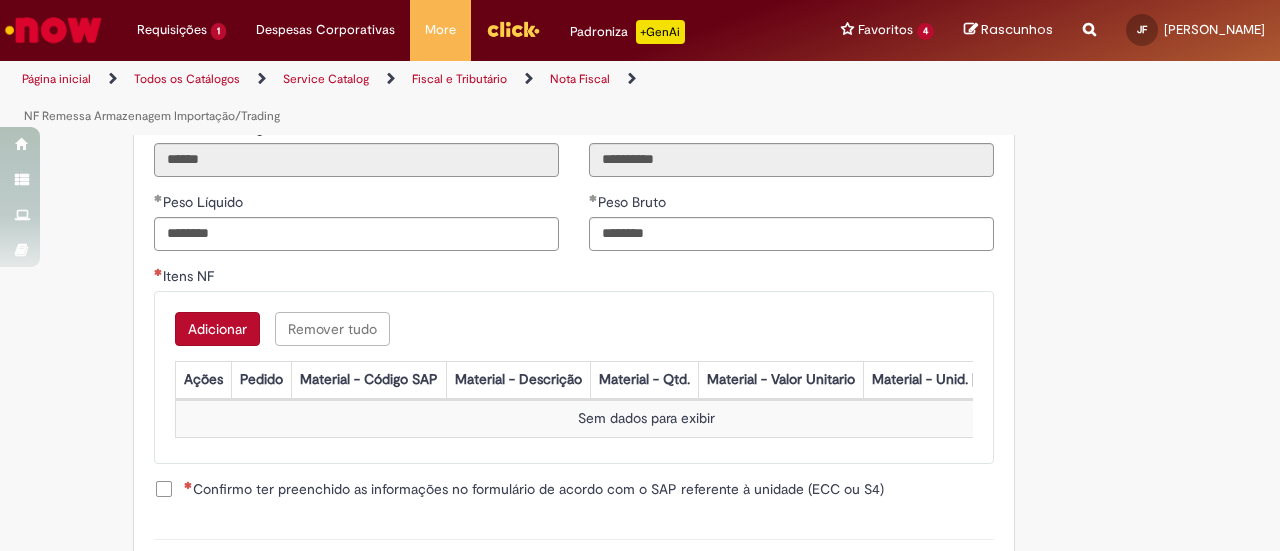 scroll, scrollTop: 1220, scrollLeft: 0, axis: vertical 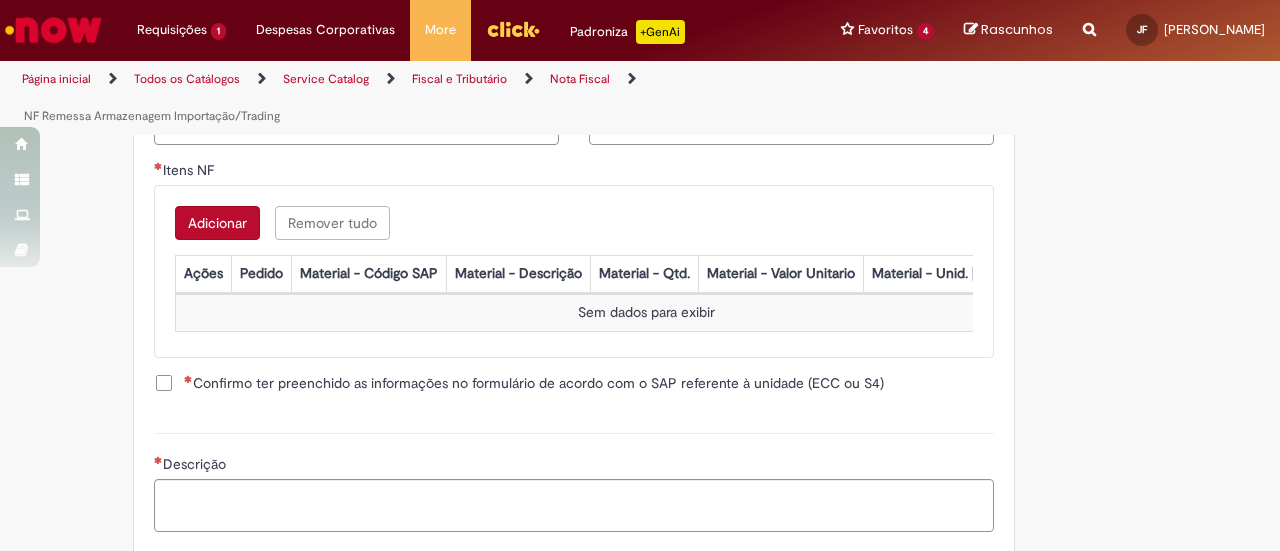 click on "Adicionar" at bounding box center [217, 223] 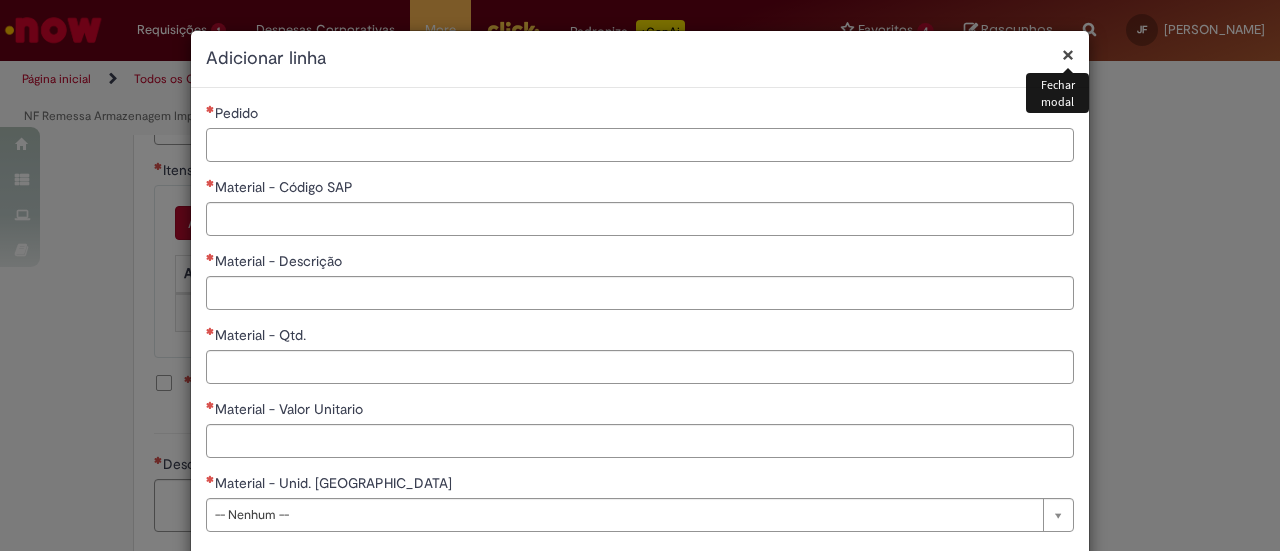 click on "Pedido" at bounding box center [640, 145] 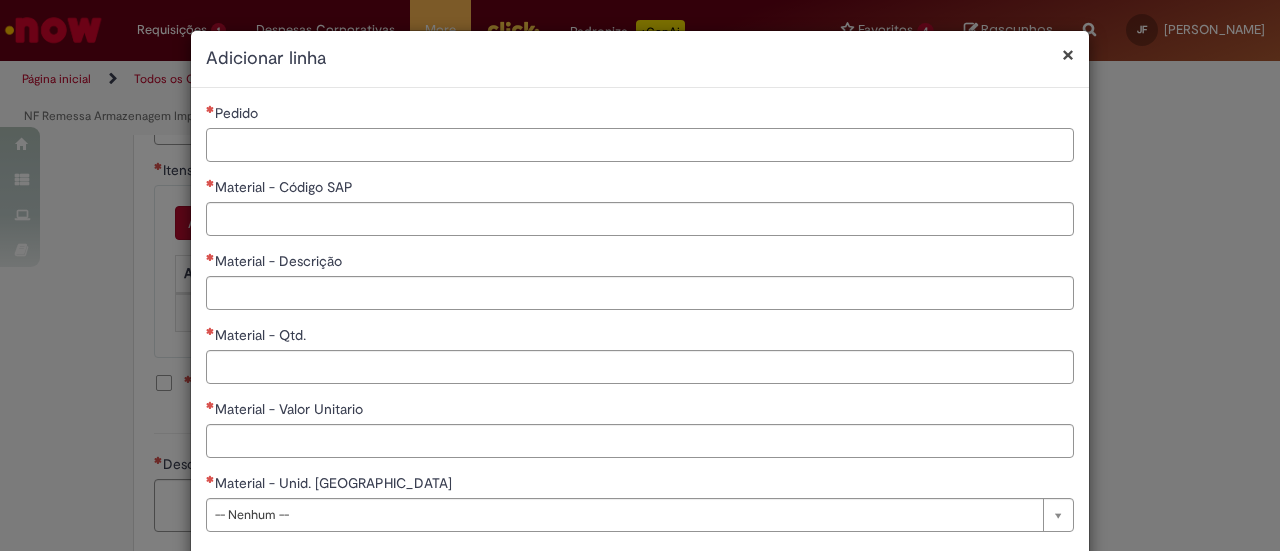 paste on "**********" 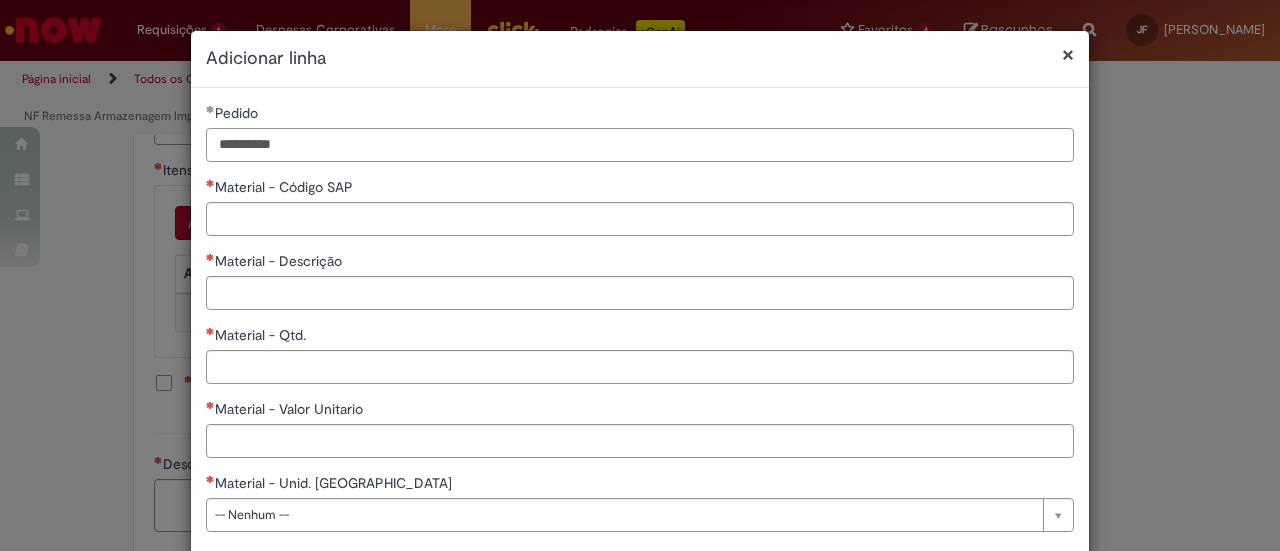 type on "**********" 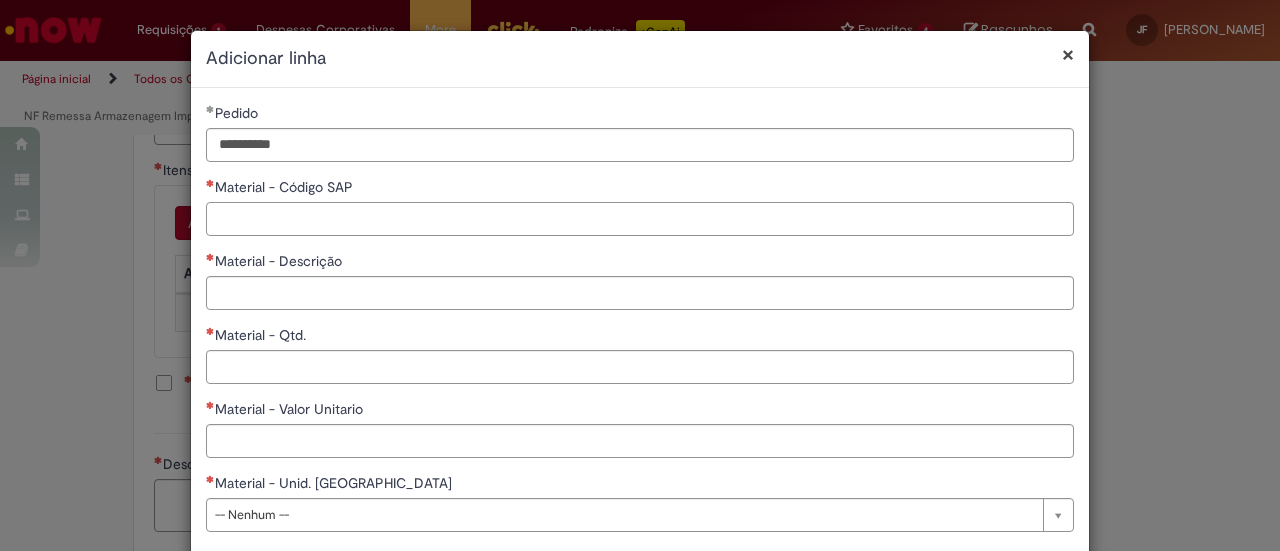 click on "Material - Código SAP" at bounding box center (640, 219) 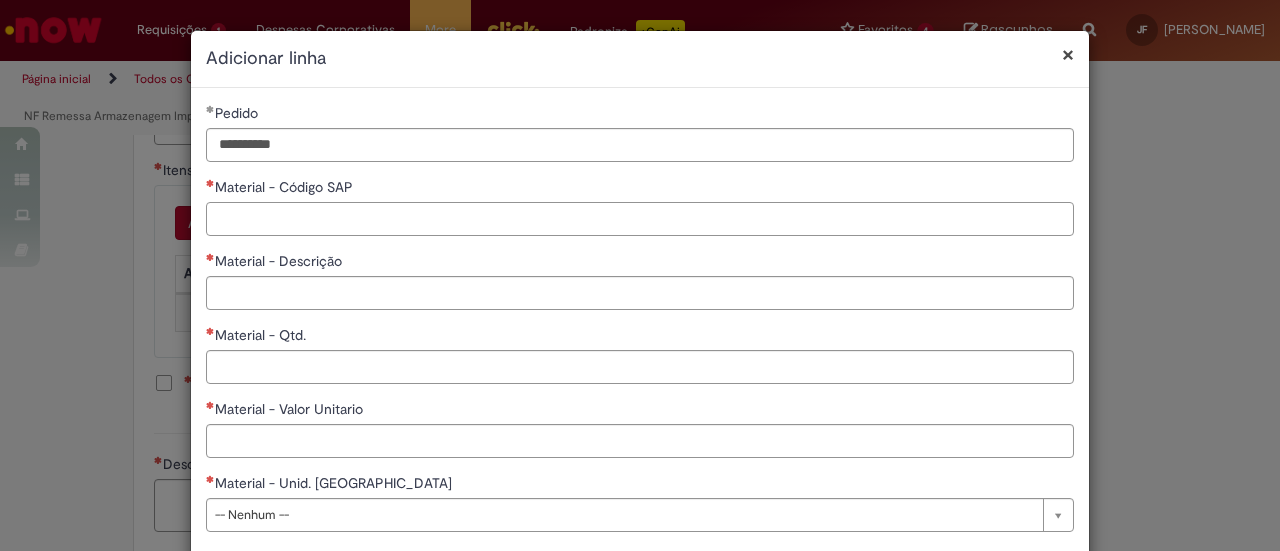 paste on "********" 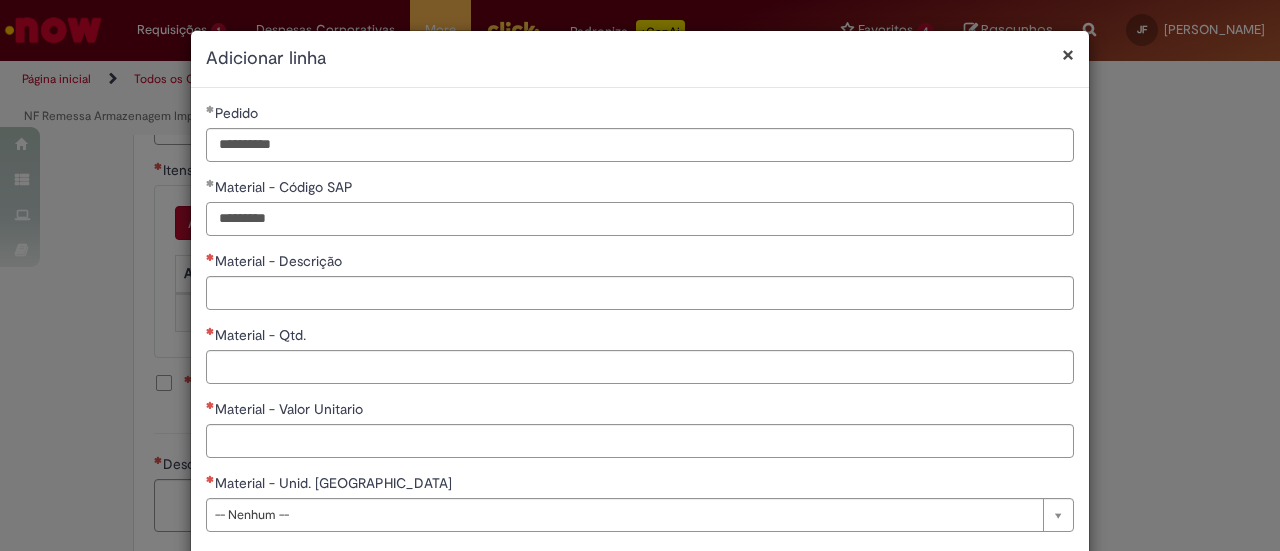 type on "********" 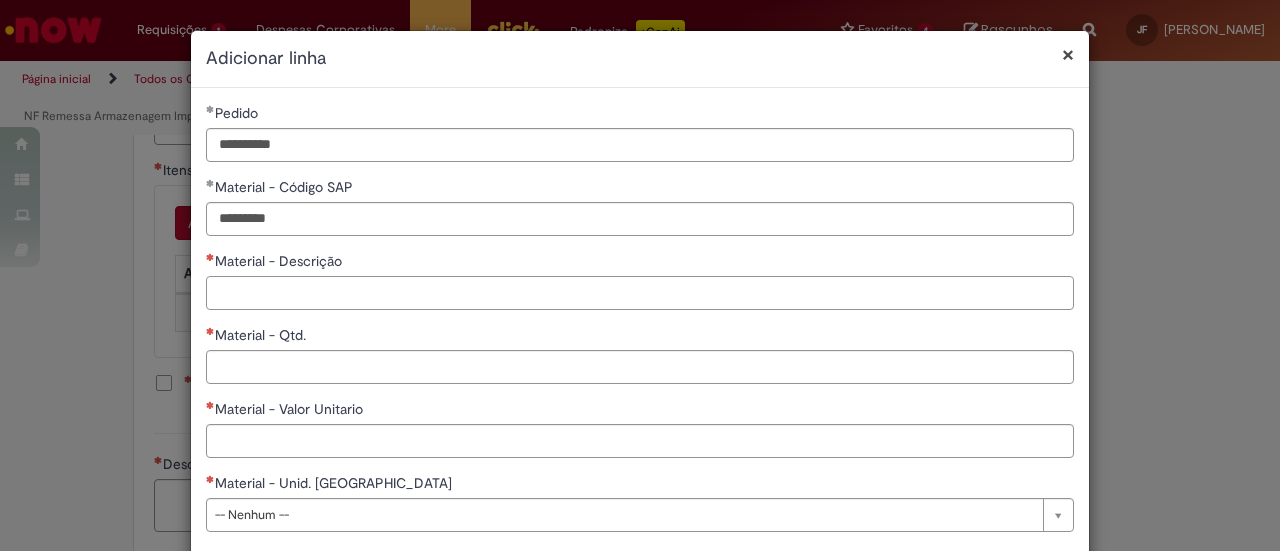 click on "Material - Descrição" at bounding box center (640, 280) 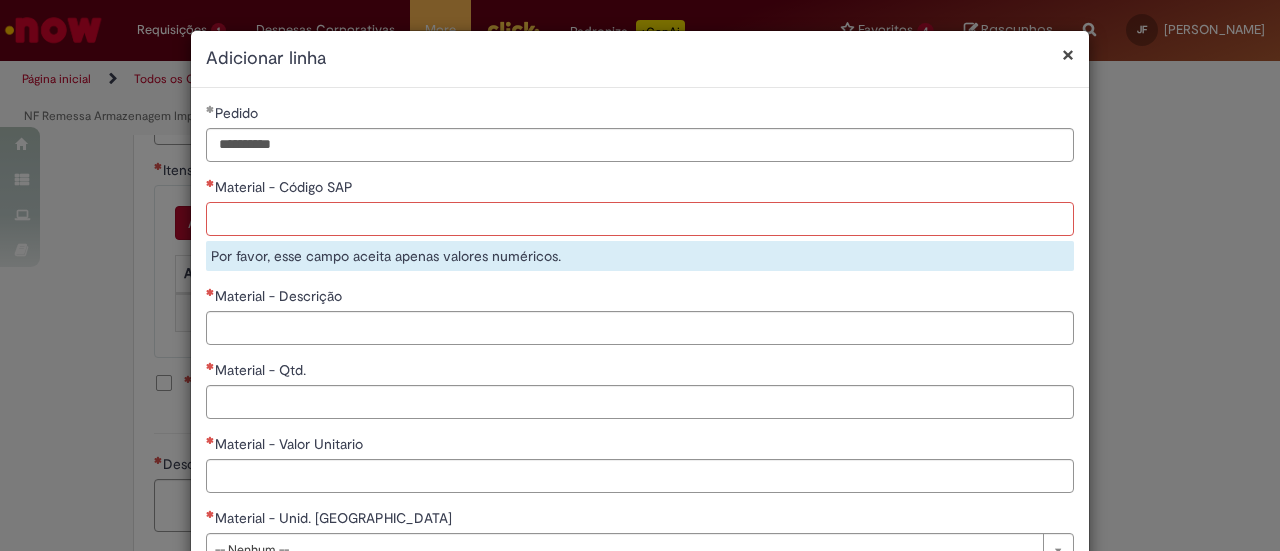 click on "Material - Código SAP" at bounding box center (640, 219) 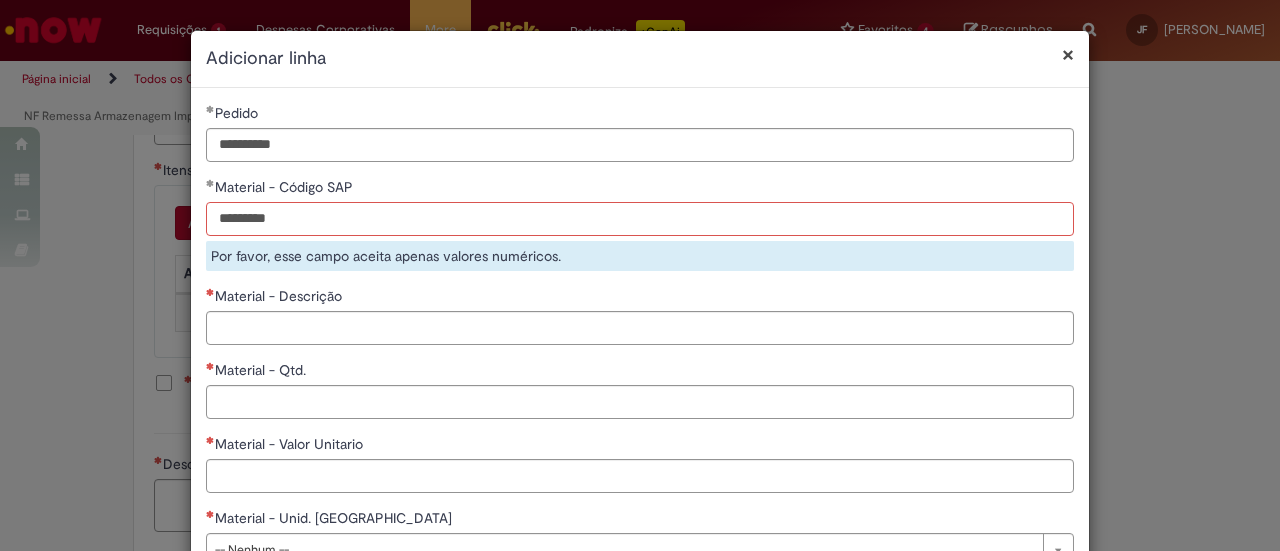 drag, startPoint x: 212, startPoint y: 220, endPoint x: 133, endPoint y: 219, distance: 79.00633 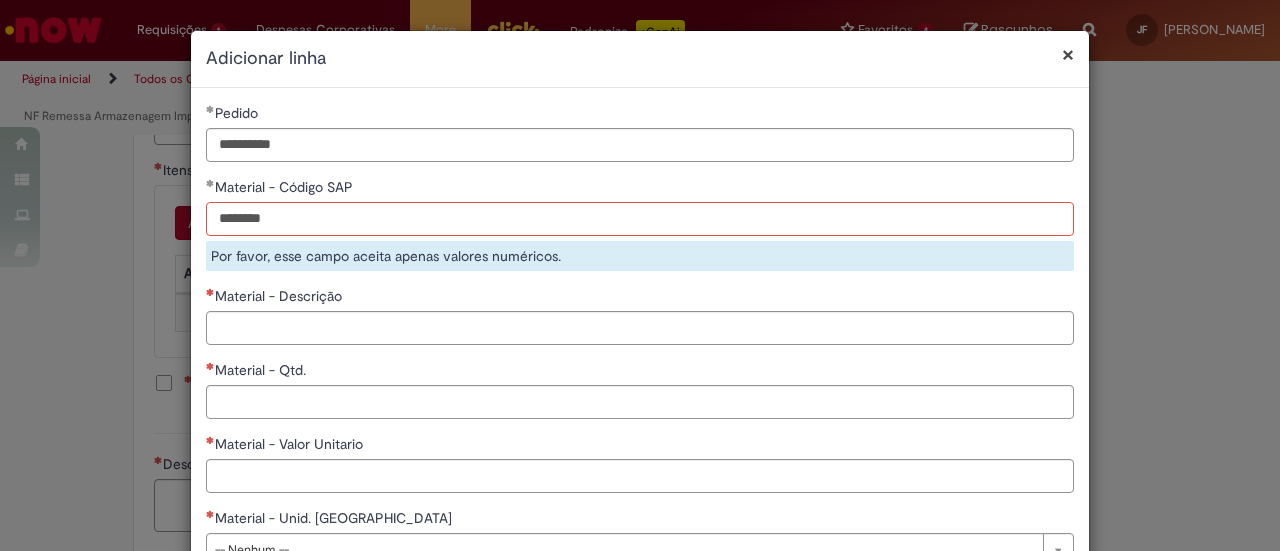 type on "********" 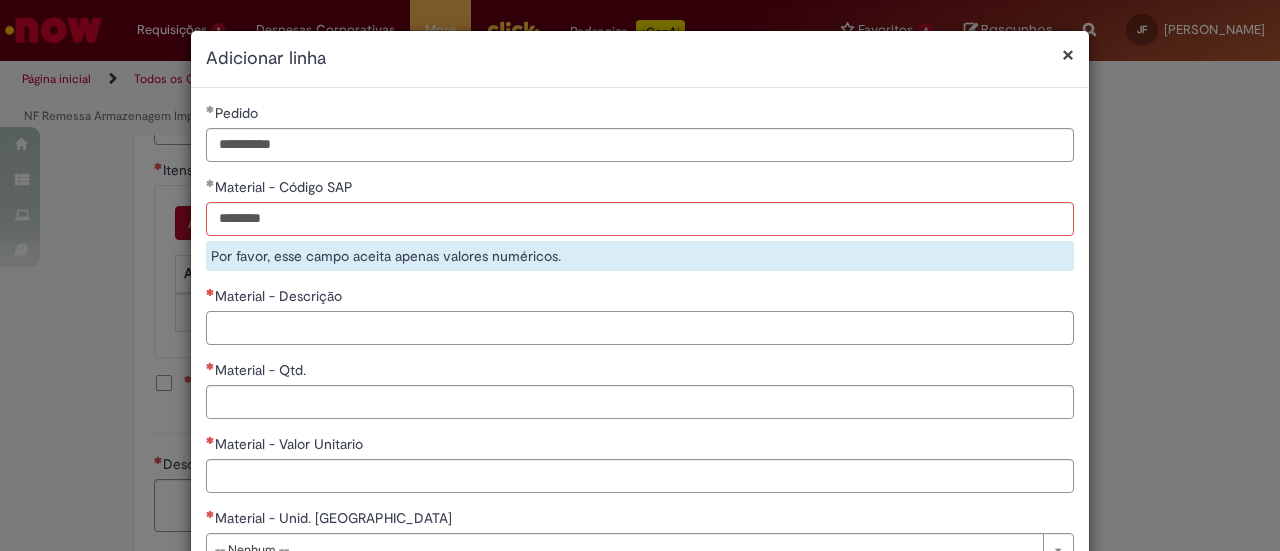 click on "**********" at bounding box center [640, 342] 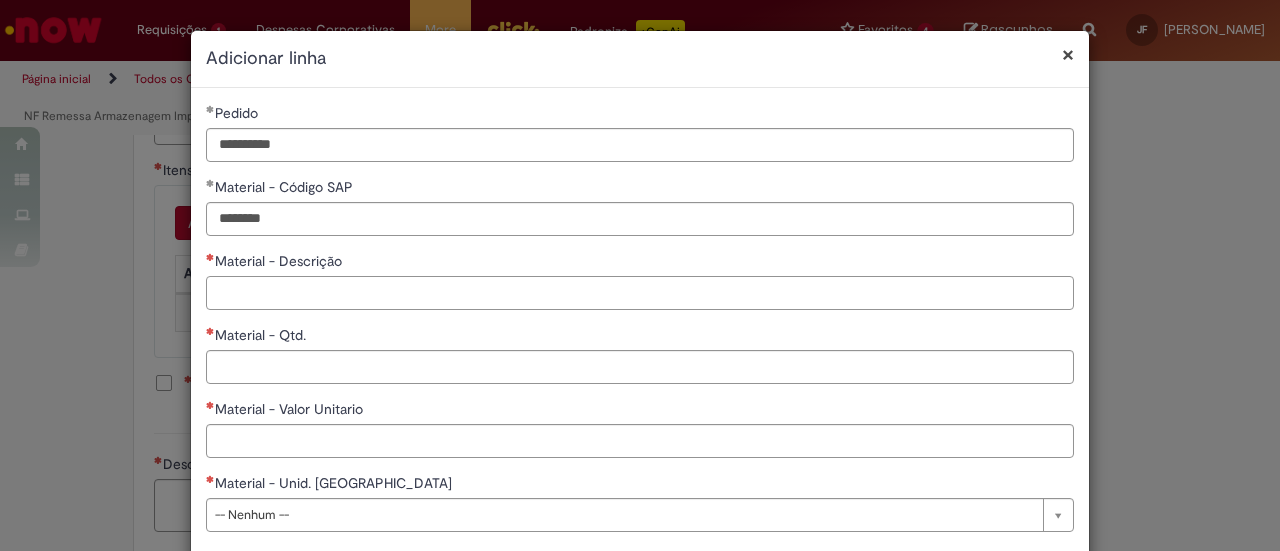 paste on "**********" 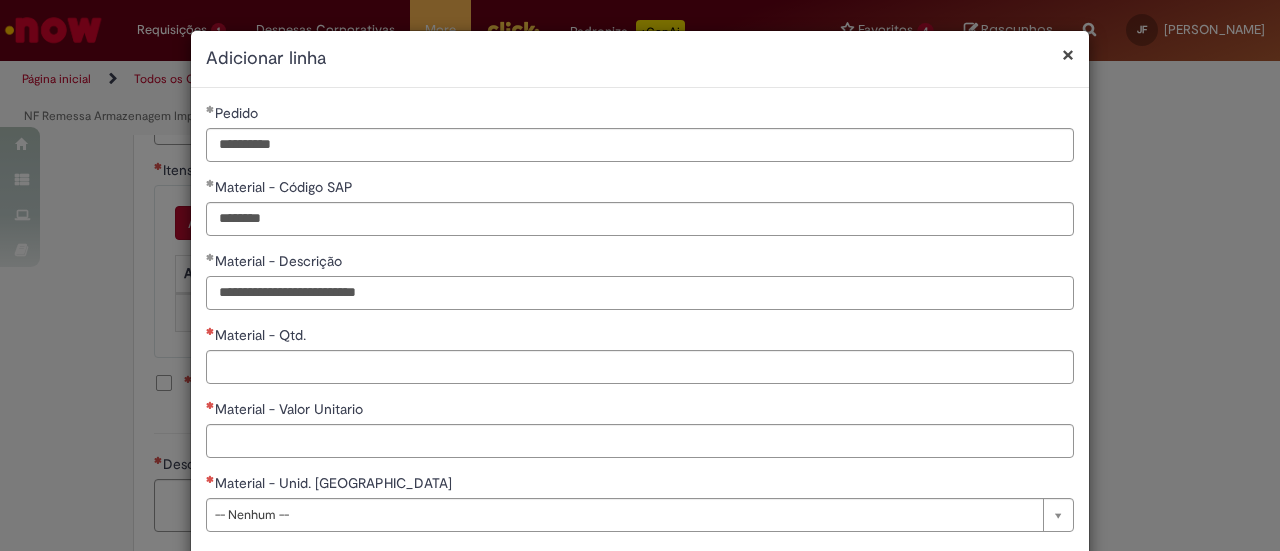 type on "**********" 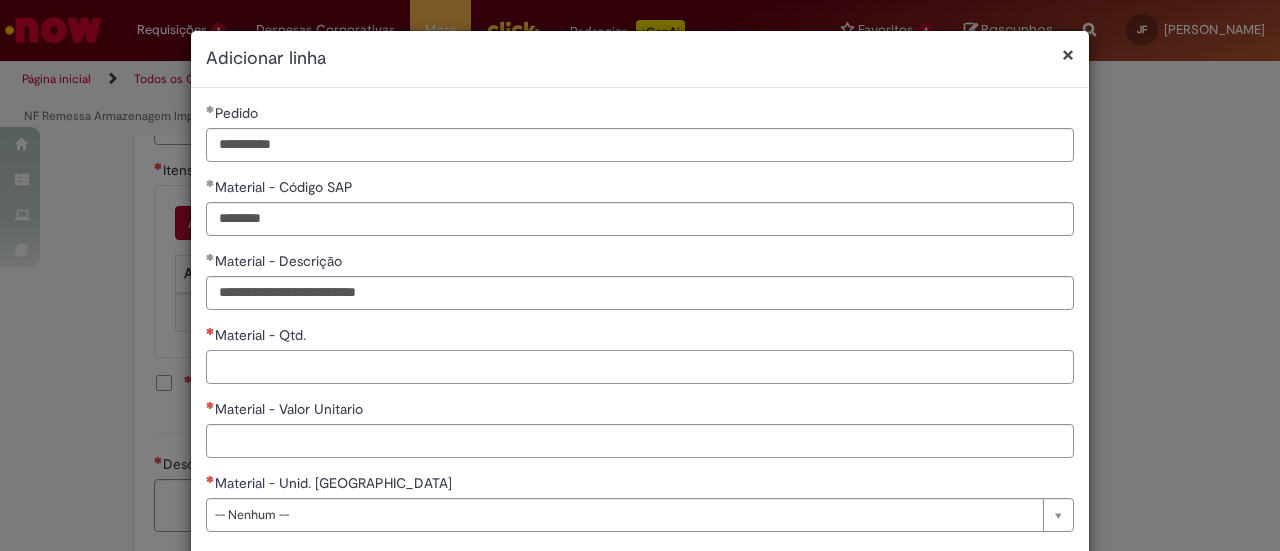 click on "Material - Qtd." at bounding box center [640, 367] 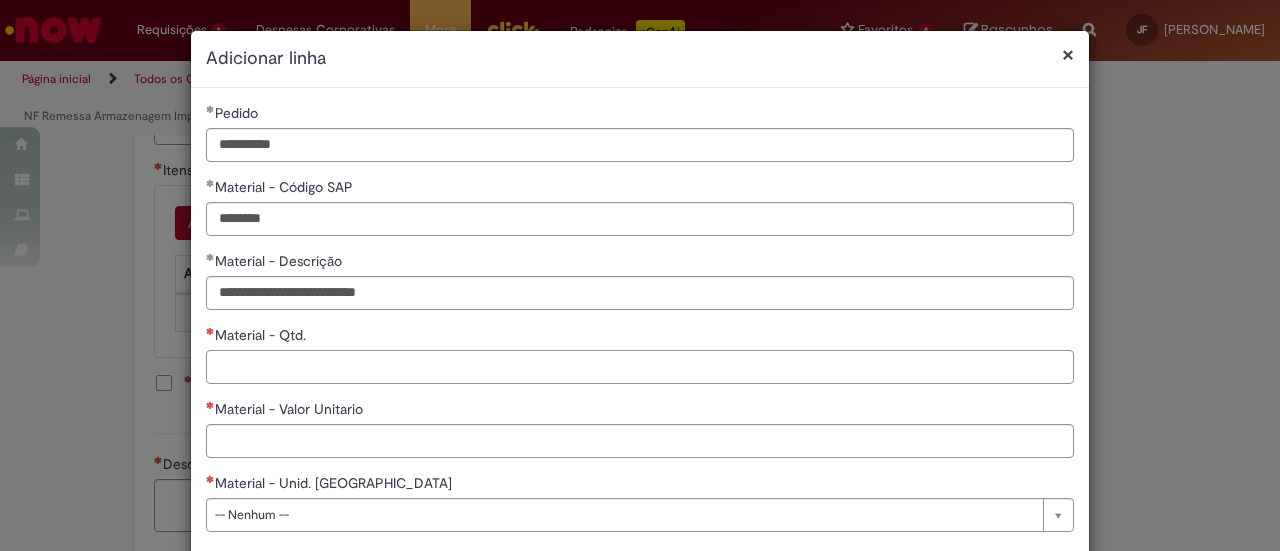 paste on "*****" 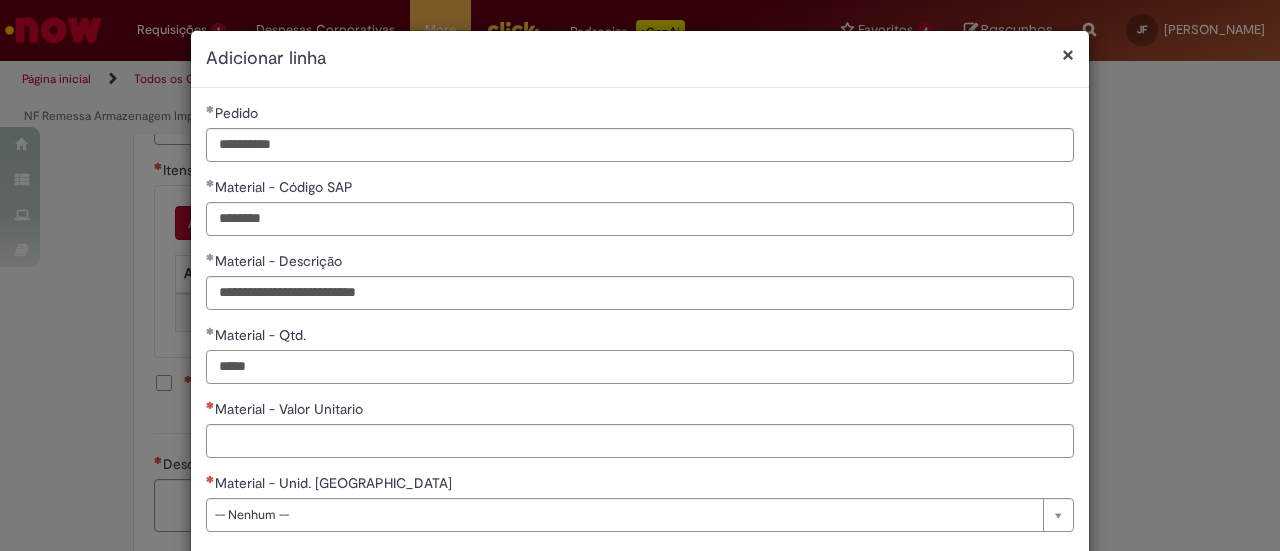 type on "*****" 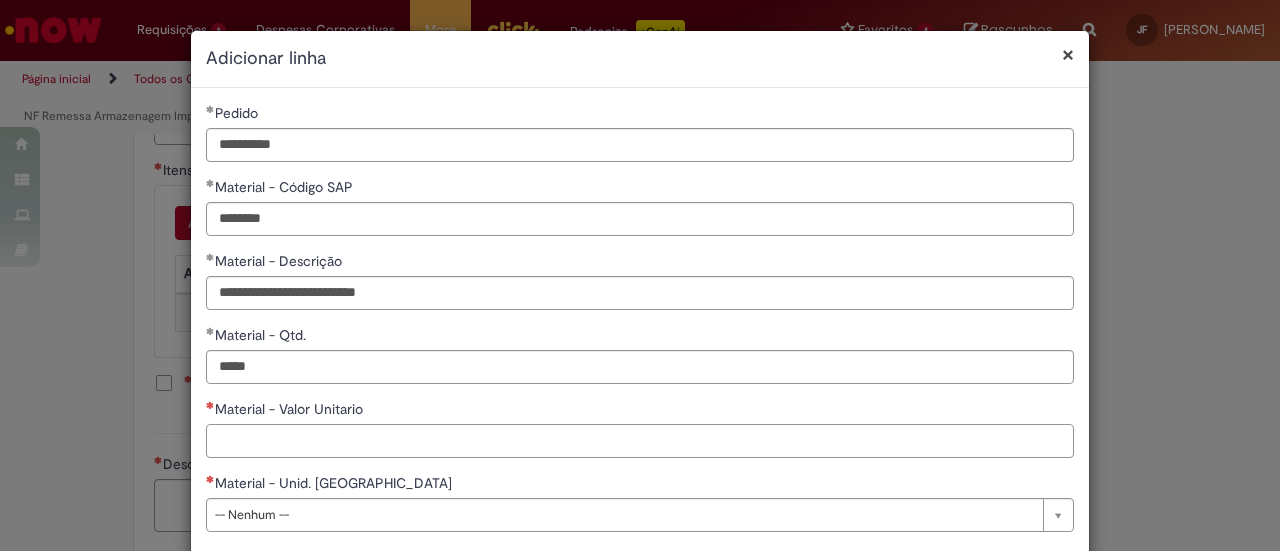 click on "Material - Valor Unitario" at bounding box center [640, 441] 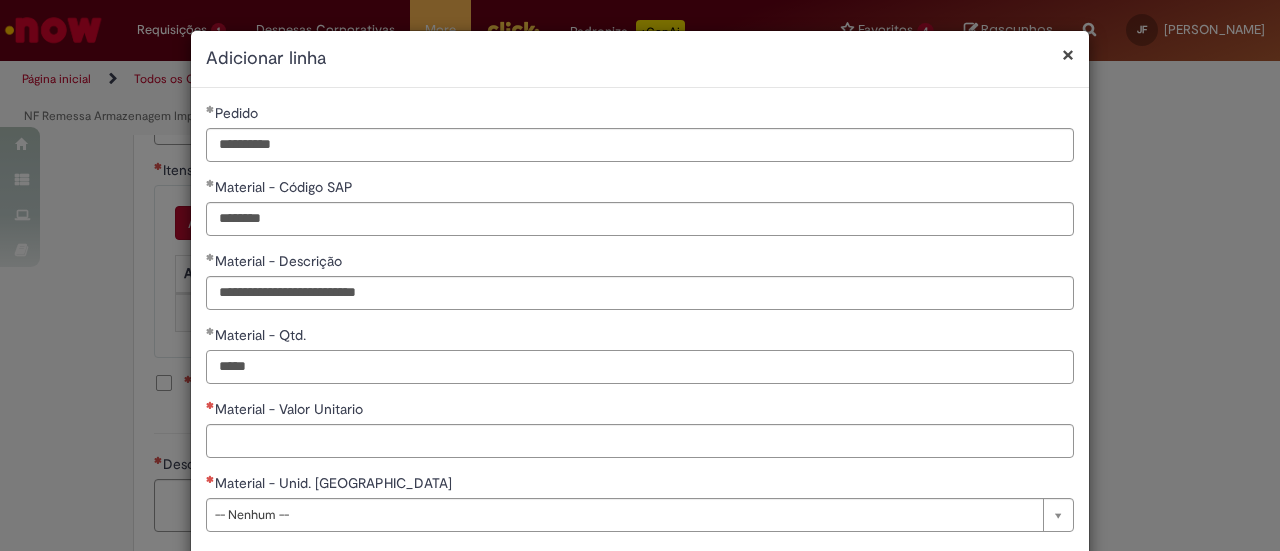 click on "**********" at bounding box center [640, 275] 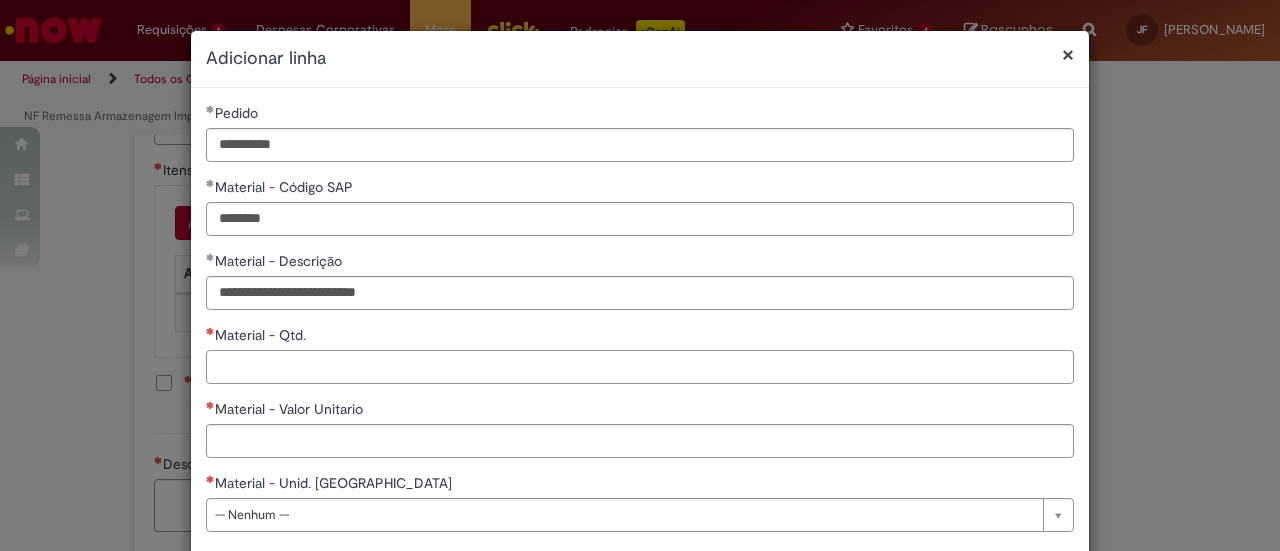 type 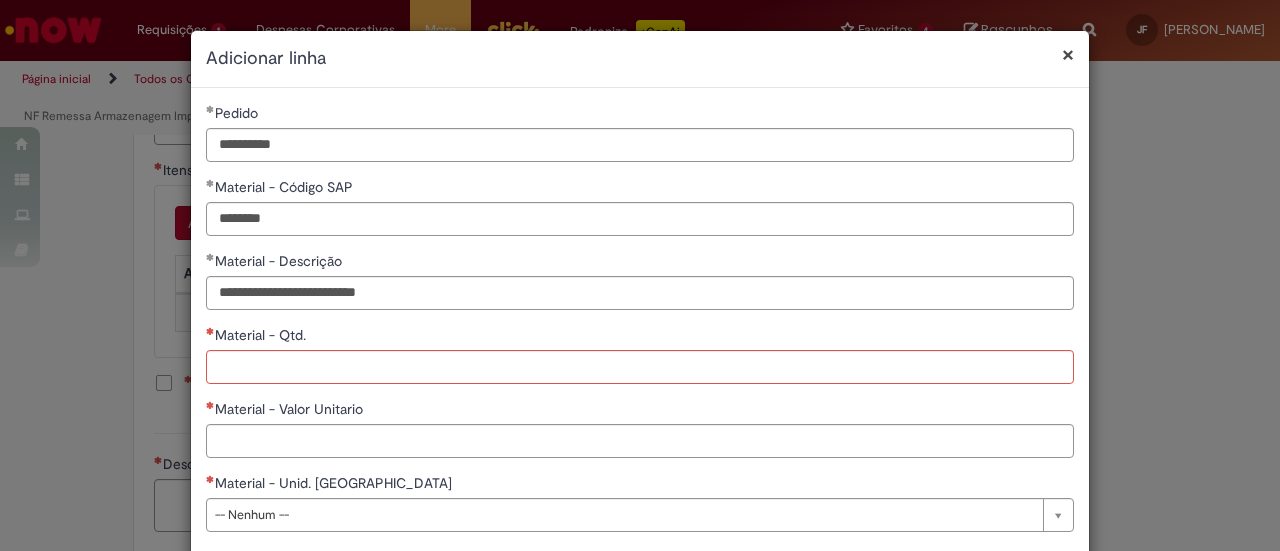 click on "Material - Valor Unitario" at bounding box center [640, 411] 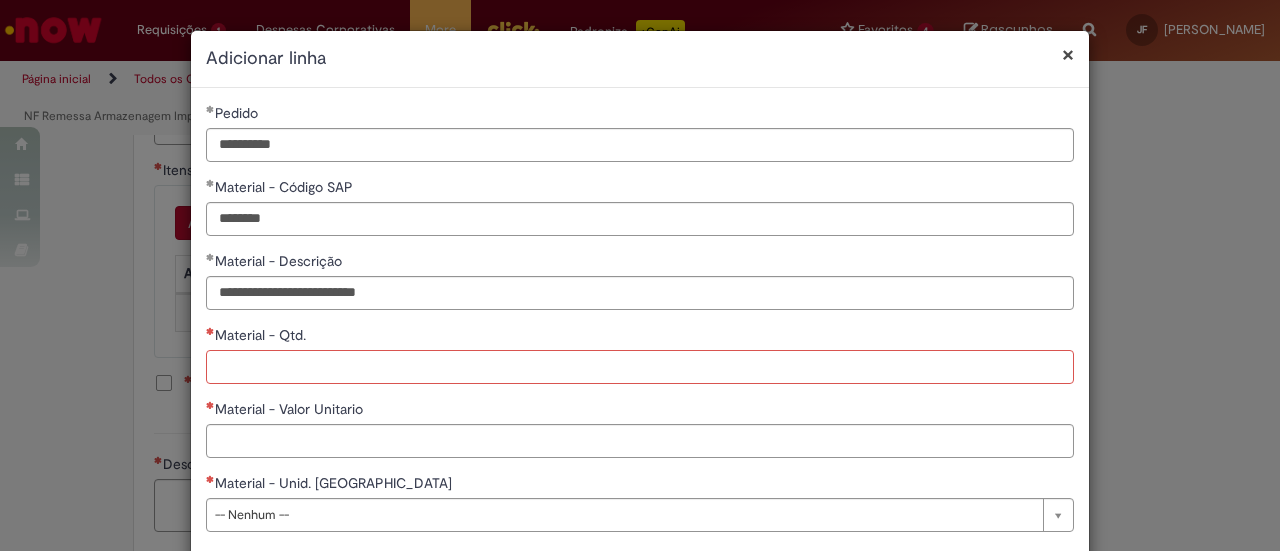 click on "**********" at bounding box center [640, 325] 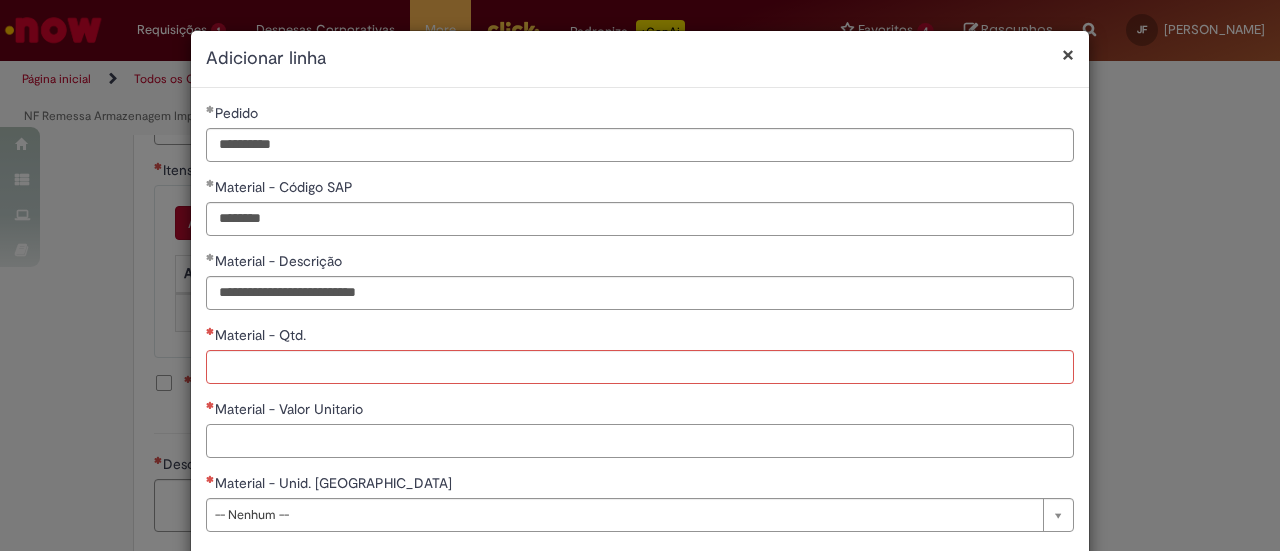 click on "Material - Valor Unitario" at bounding box center (640, 441) 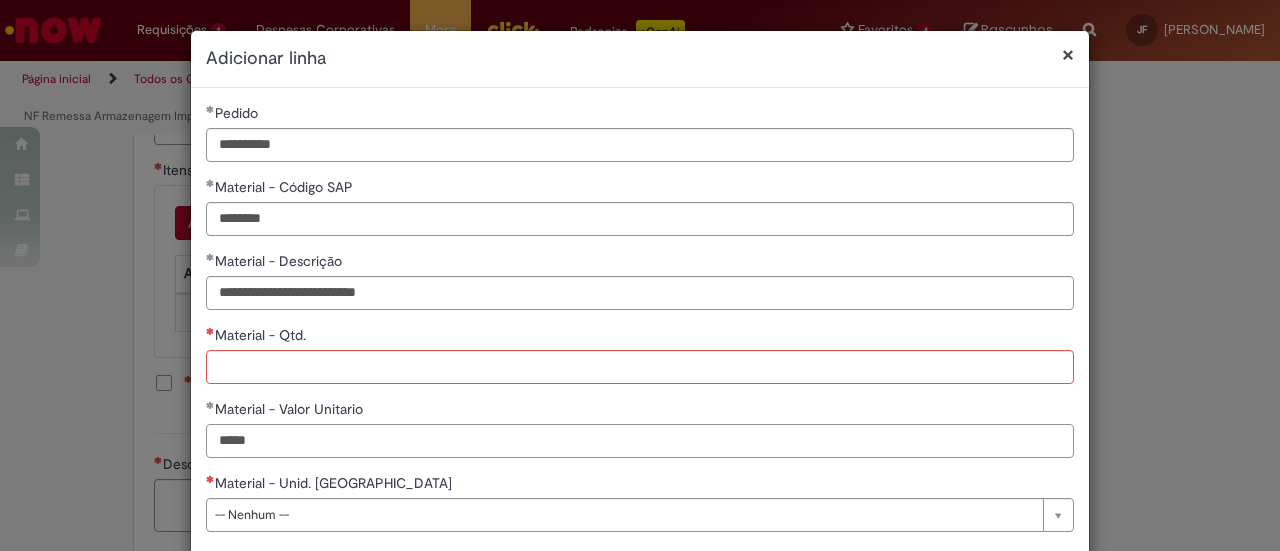 type on "*****" 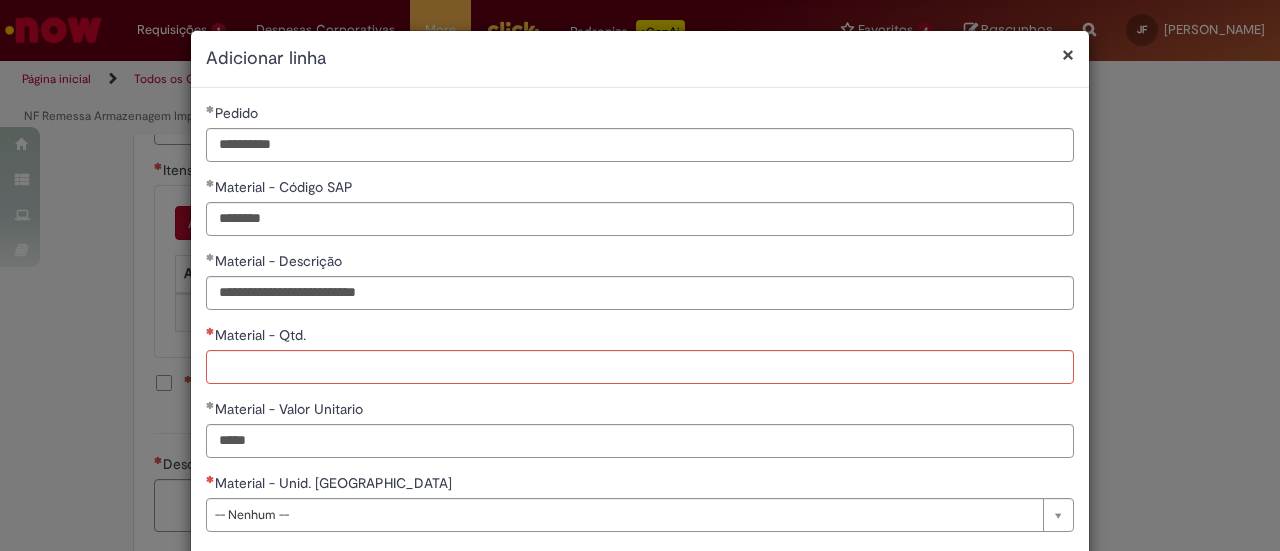 drag, startPoint x: 367, startPoint y: 485, endPoint x: 364, endPoint y: 495, distance: 10.440307 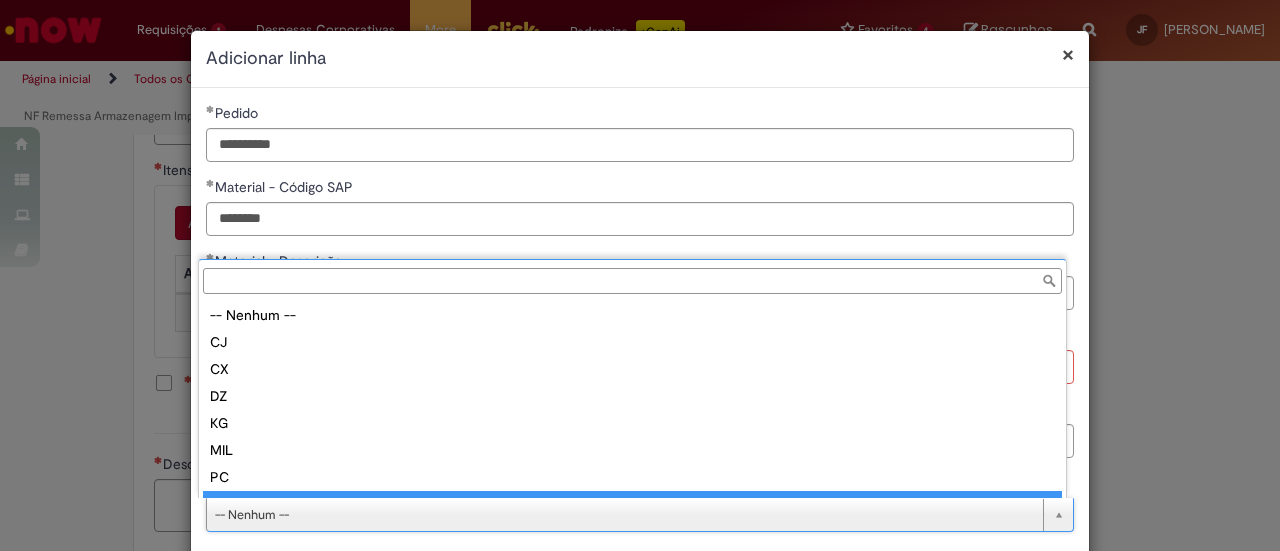 scroll, scrollTop: 16, scrollLeft: 0, axis: vertical 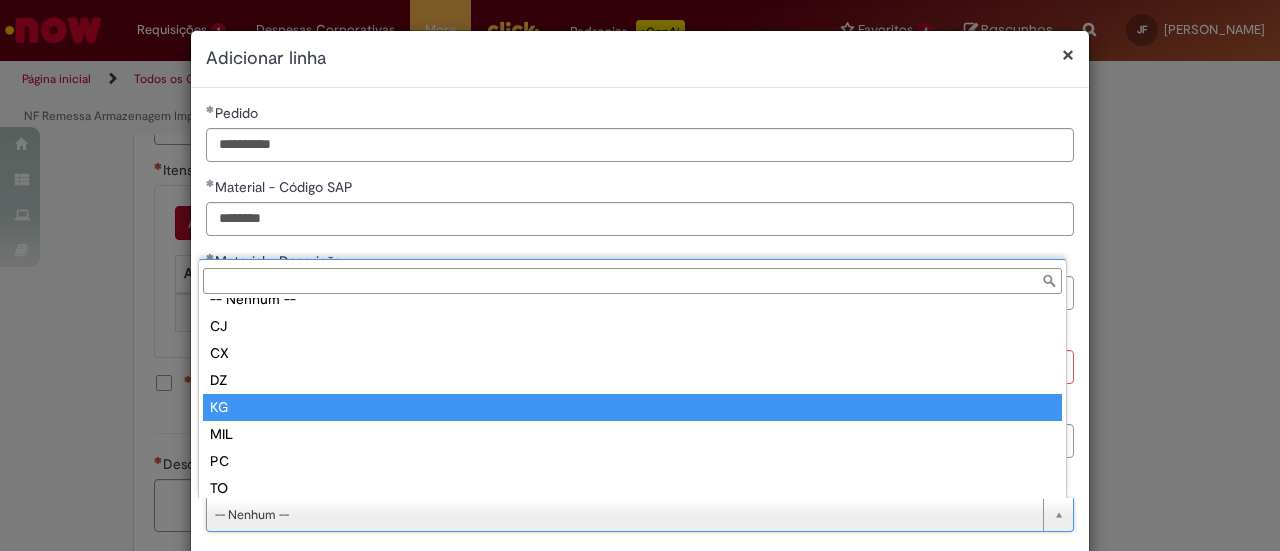 type on "**" 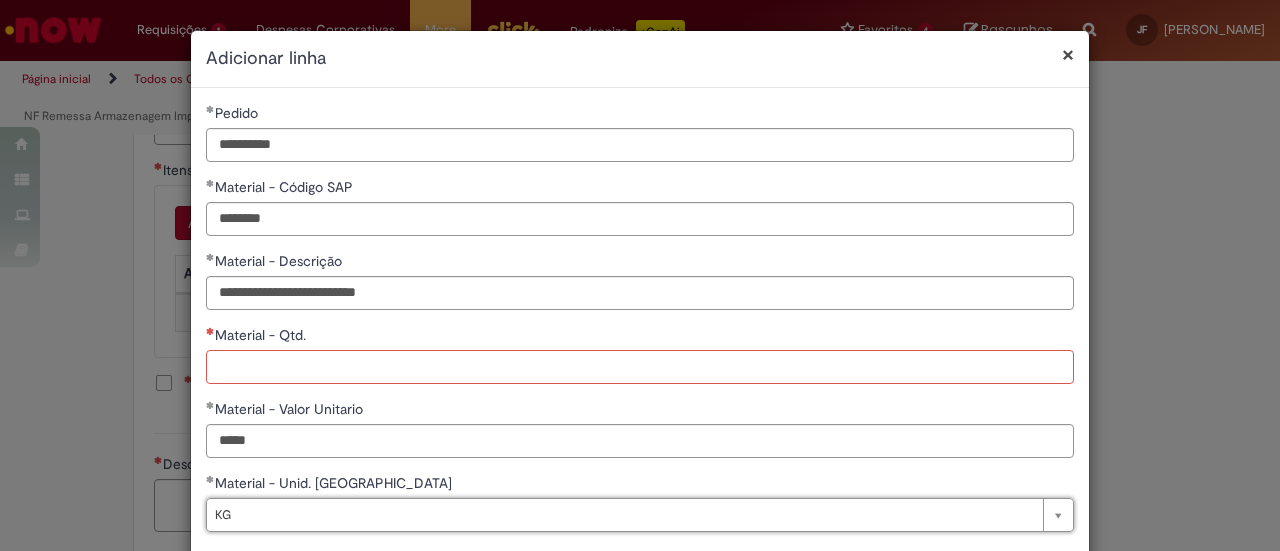 click on "Material - Qtd." at bounding box center [640, 367] 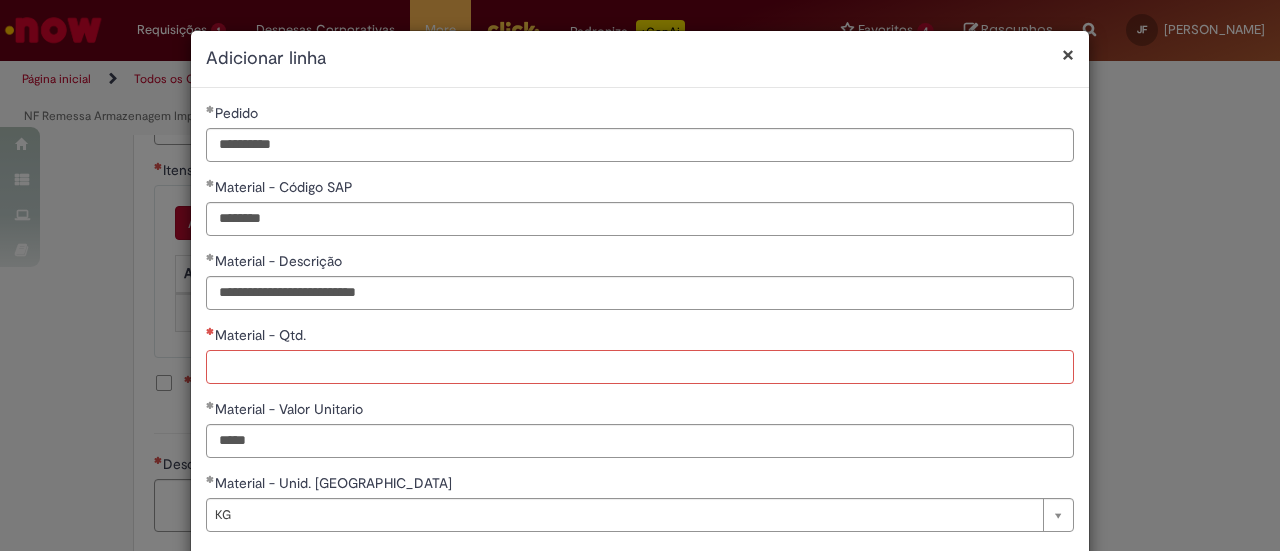 paste on "******" 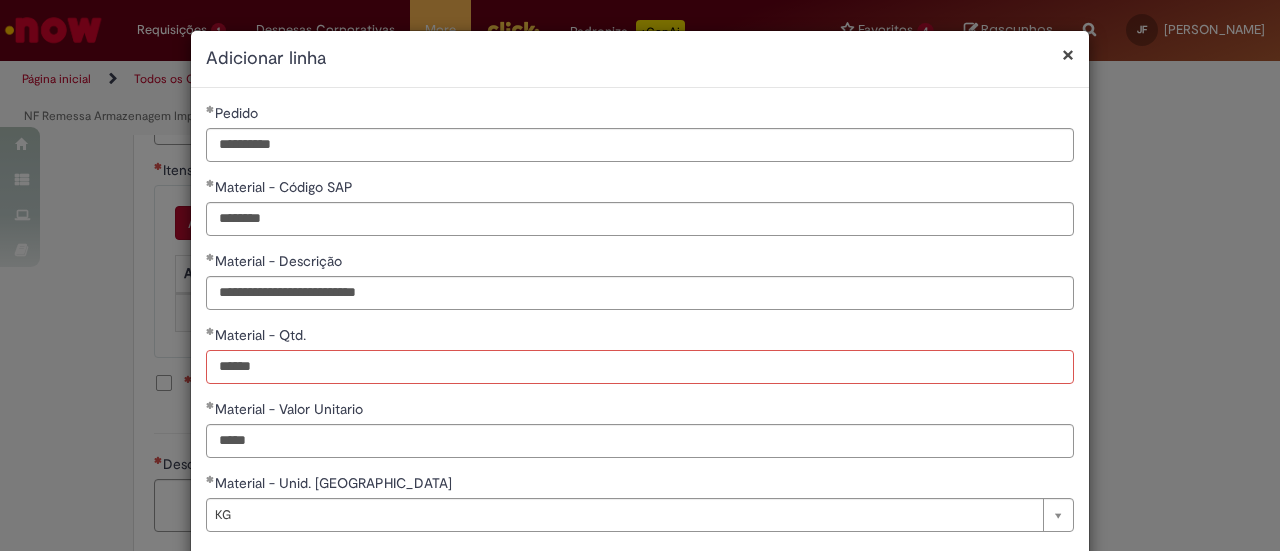 type on "******" 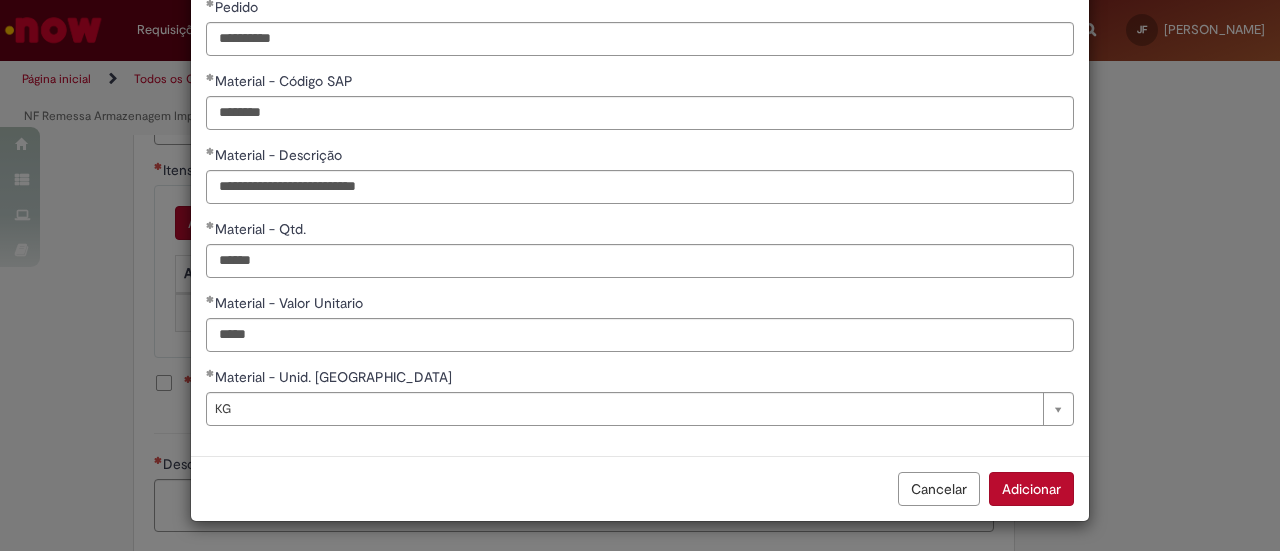click on "Adicionar" at bounding box center [1031, 489] 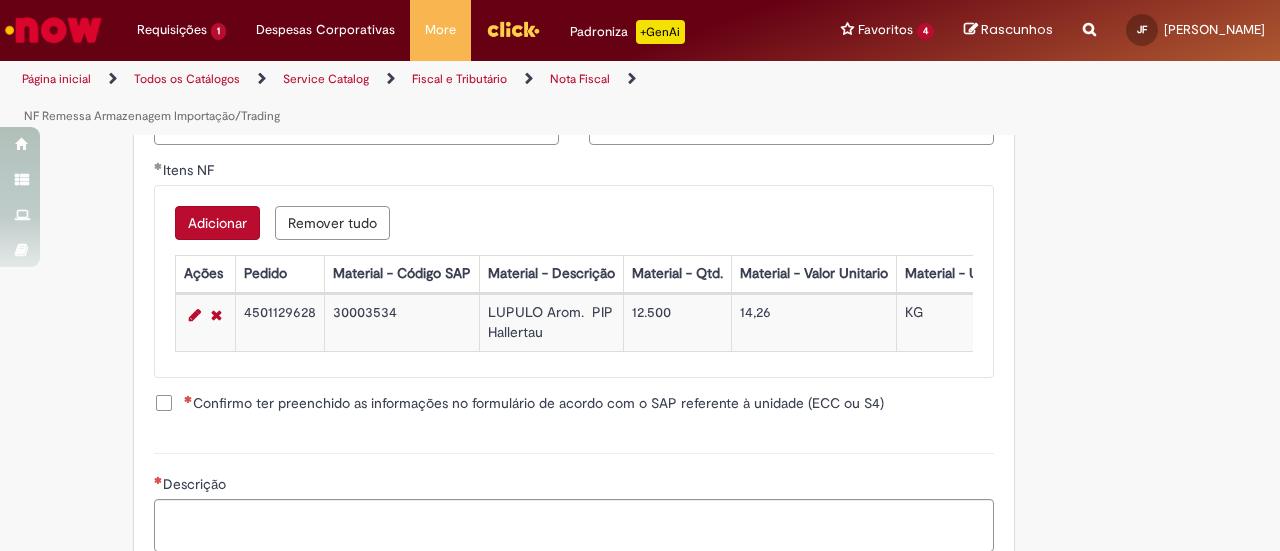 scroll, scrollTop: 104, scrollLeft: 0, axis: vertical 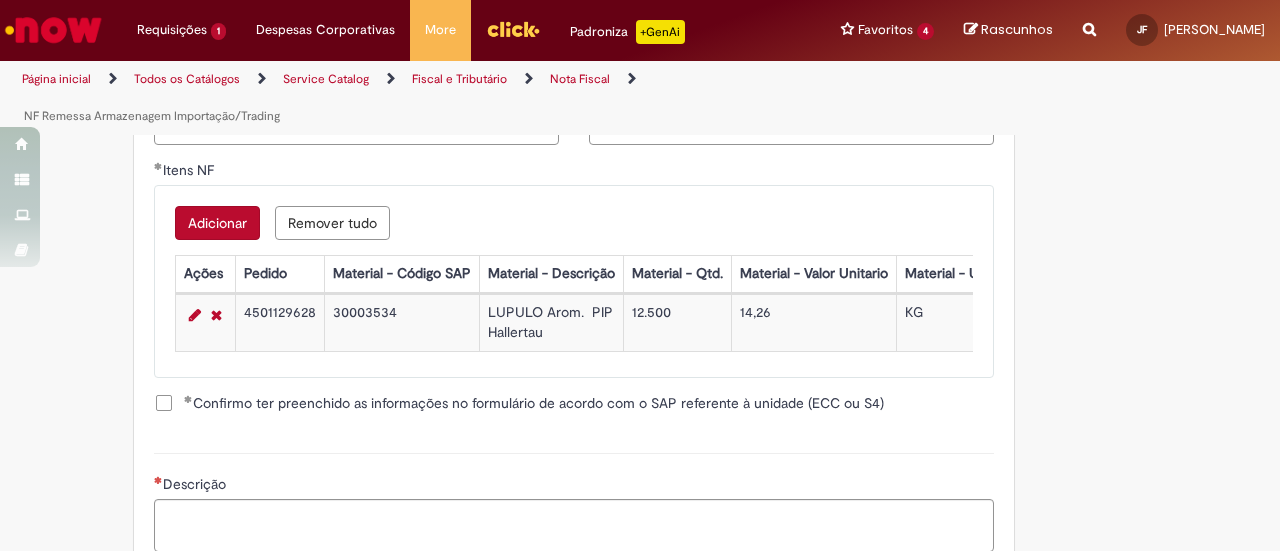 click on "4501129628" at bounding box center (279, 322) 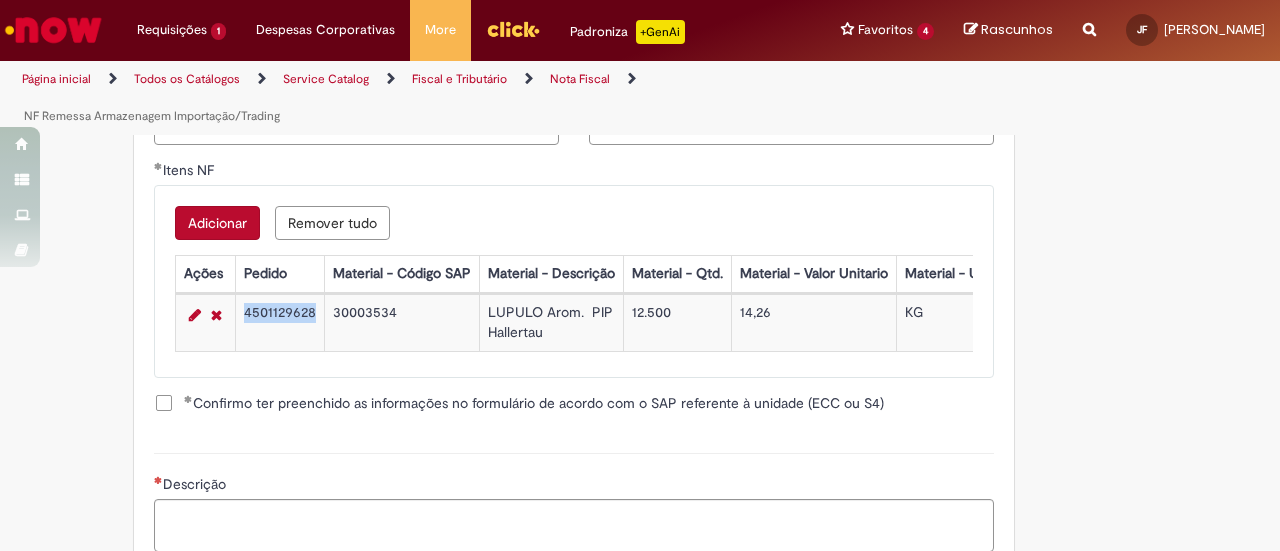 click on "4501129628" at bounding box center [279, 322] 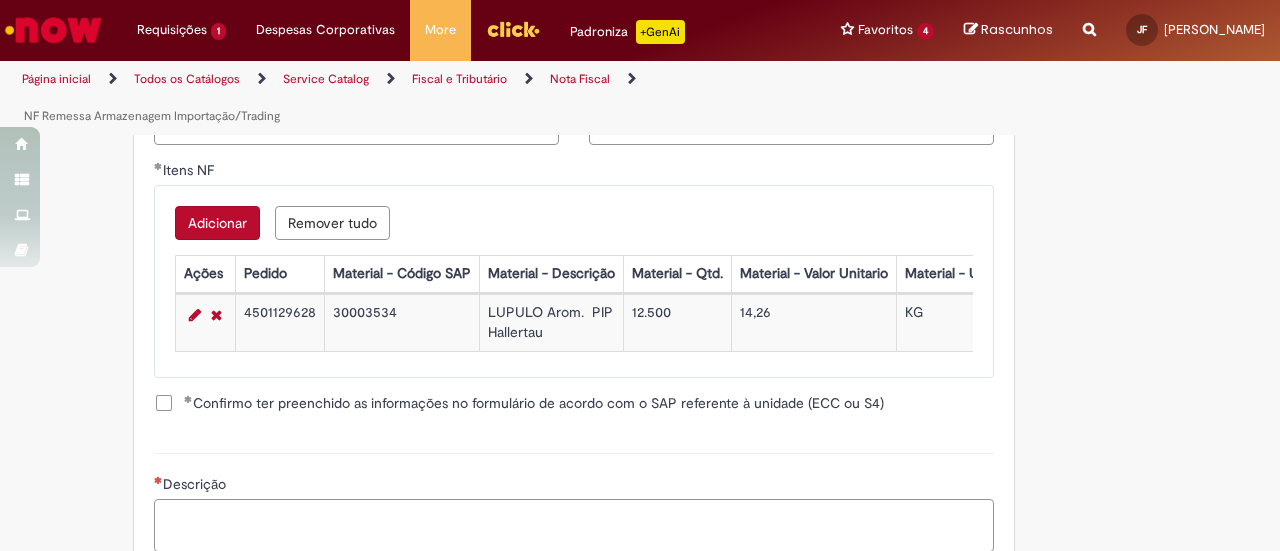 click on "Descrição" at bounding box center [574, 525] 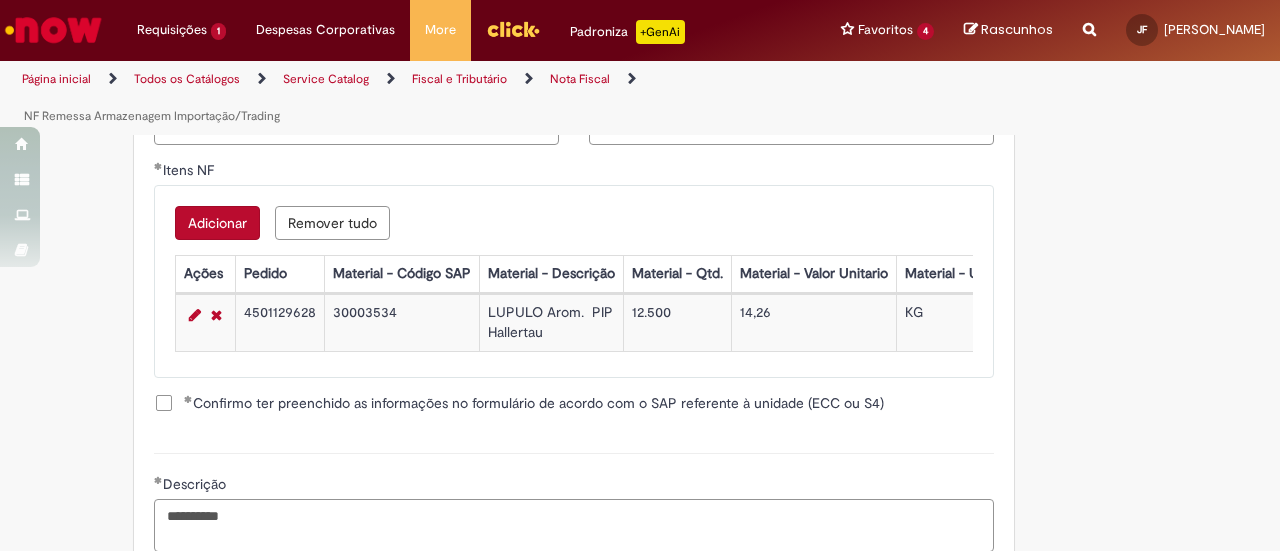 type on "**********" 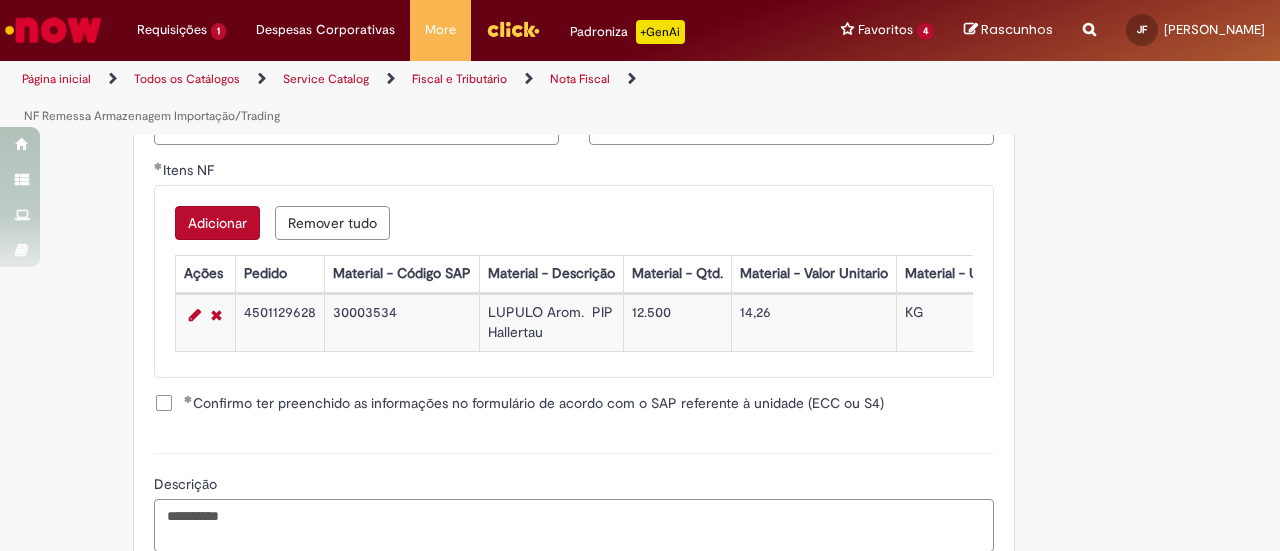 scroll, scrollTop: 0, scrollLeft: 0, axis: both 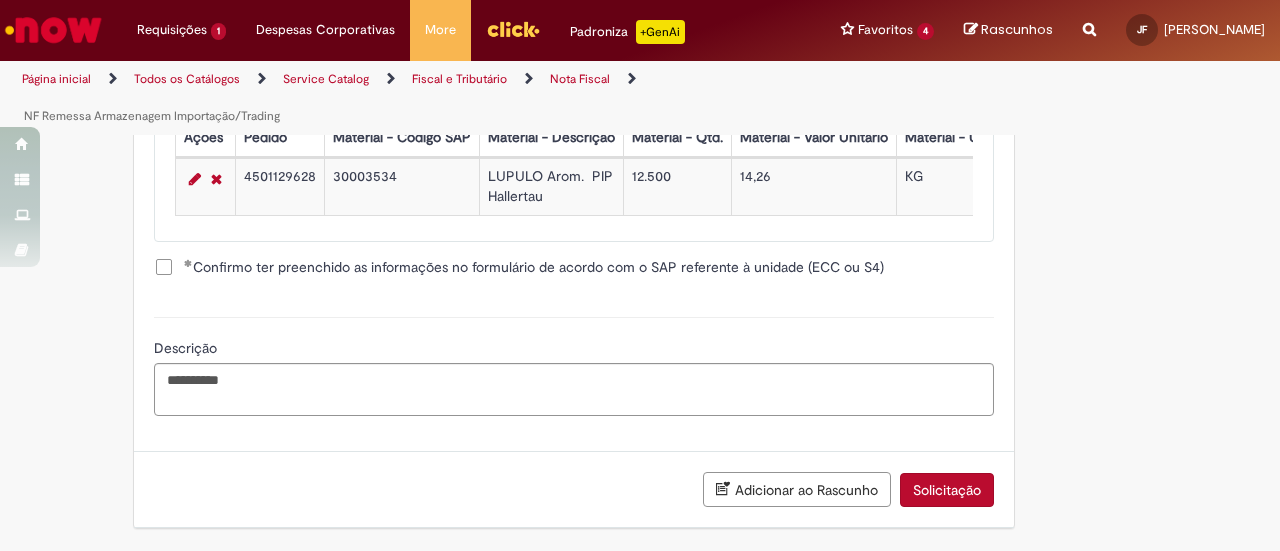 click on "Solicitação" at bounding box center (947, 490) 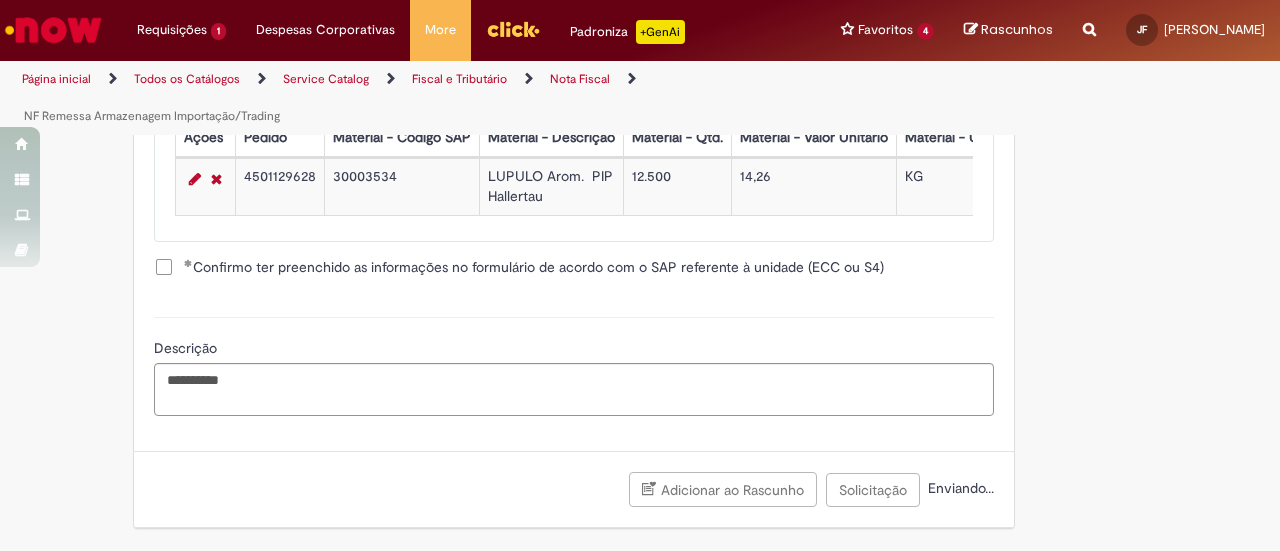 scroll, scrollTop: 616, scrollLeft: 0, axis: vertical 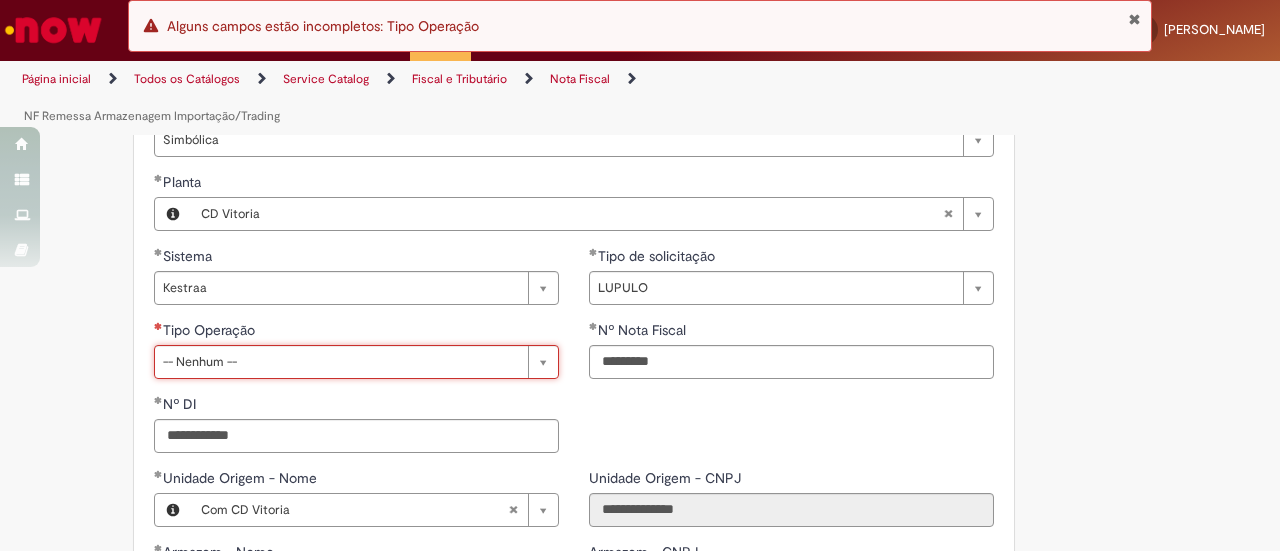 click on "**********" at bounding box center [640, 405] 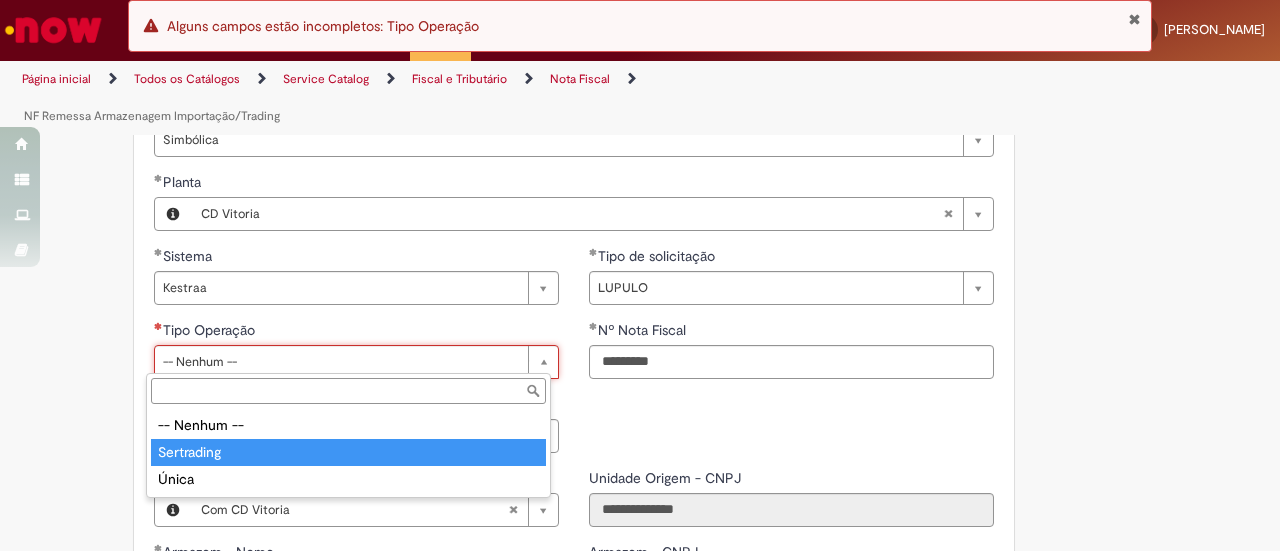 type on "**********" 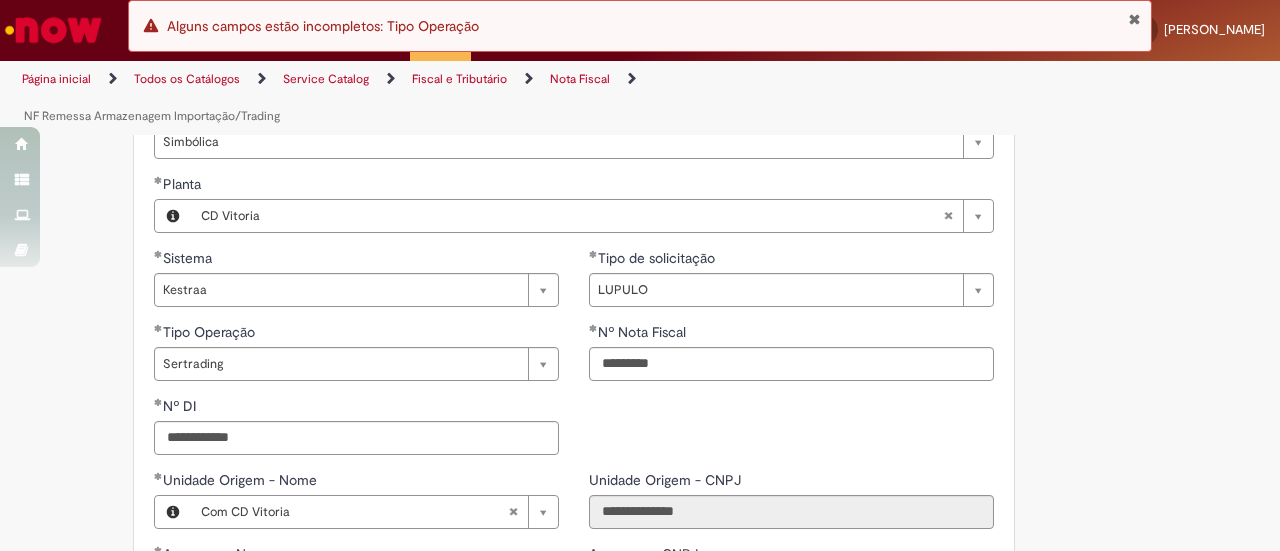 scroll, scrollTop: 1521, scrollLeft: 0, axis: vertical 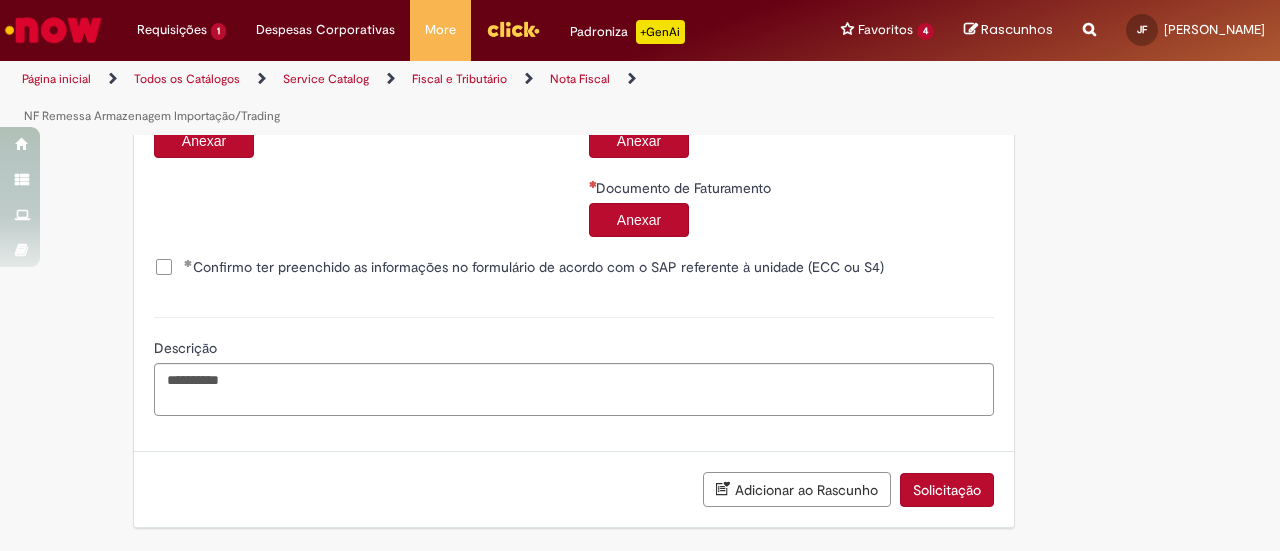 click on "Anexar" at bounding box center (204, 141) 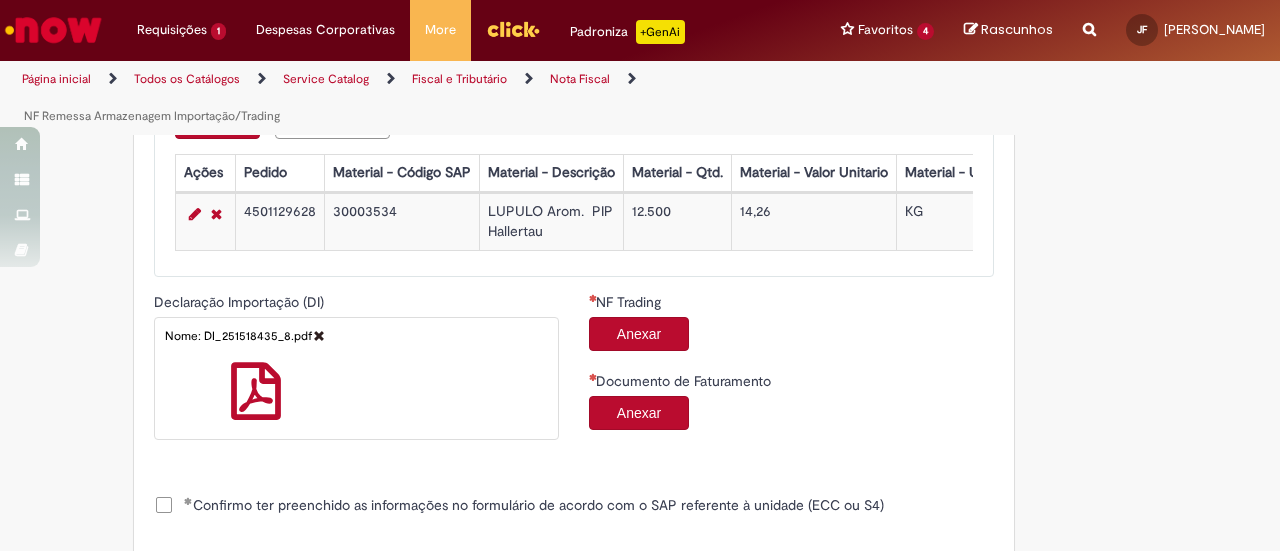 scroll, scrollTop: 1325, scrollLeft: 0, axis: vertical 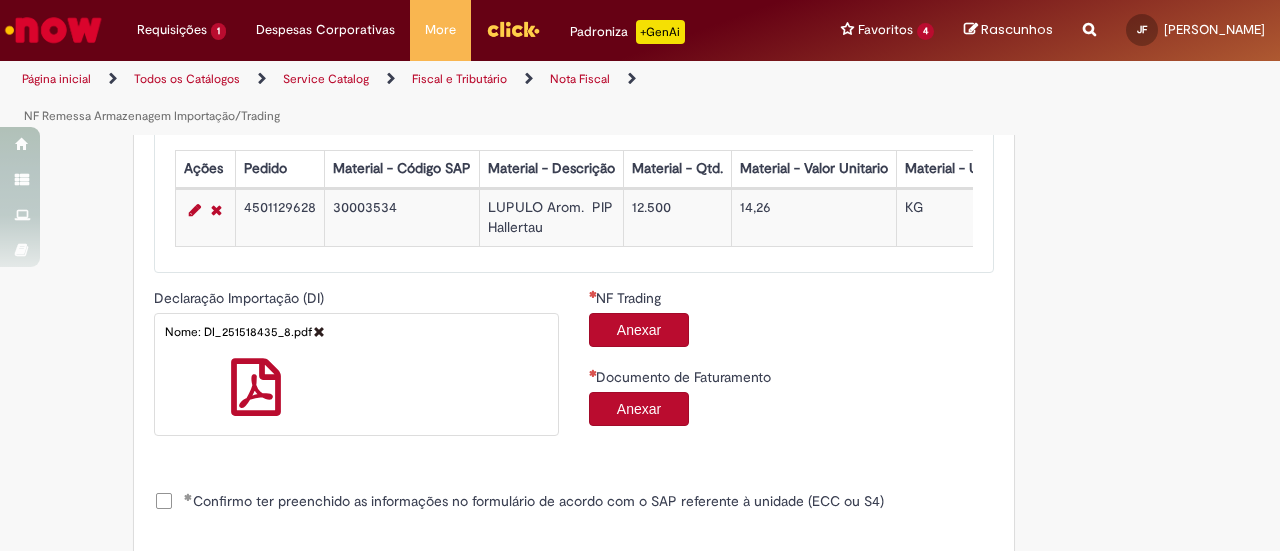 click on "Anexar" at bounding box center [639, 330] 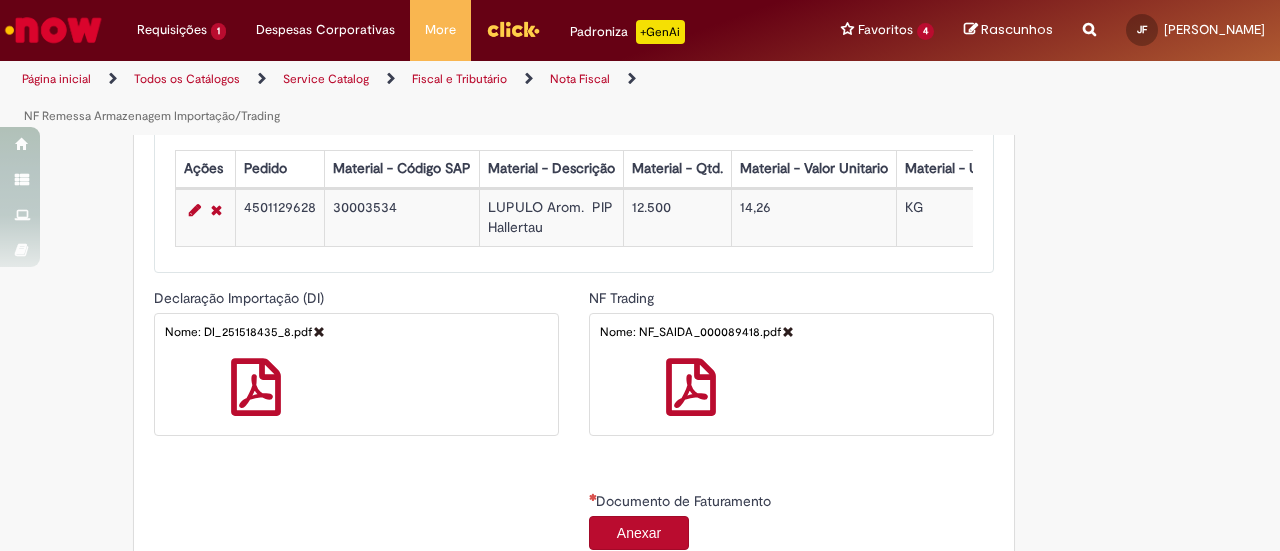 click on "Anexar" at bounding box center [639, 533] 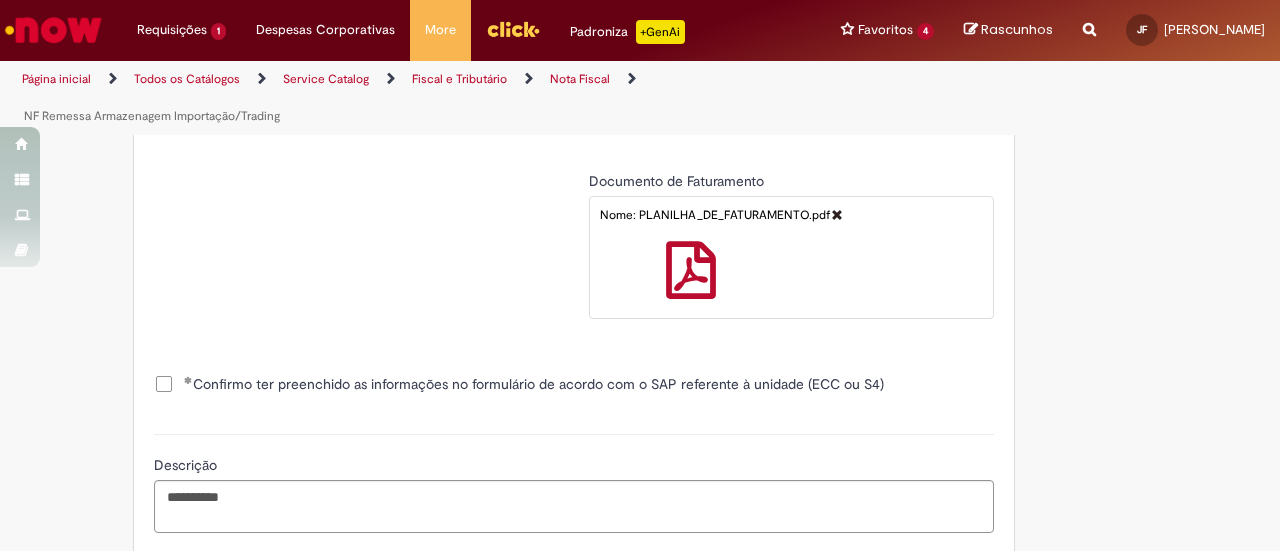 scroll, scrollTop: 0, scrollLeft: 0, axis: both 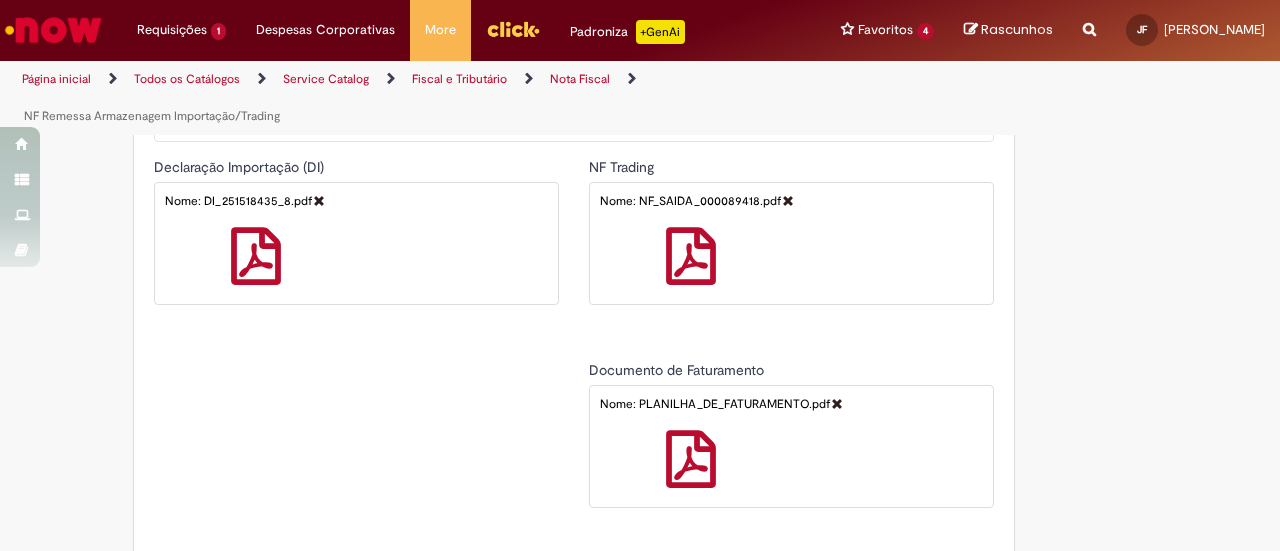 drag, startPoint x: 1261, startPoint y: 495, endPoint x: 1271, endPoint y: 533, distance: 39.293766 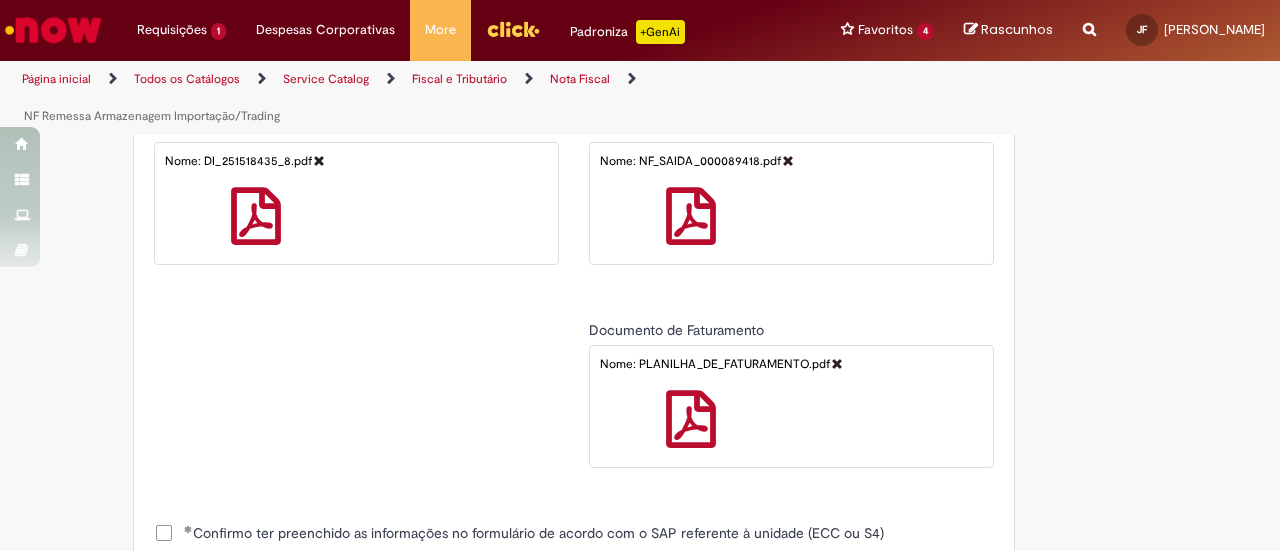 scroll, scrollTop: 1768, scrollLeft: 0, axis: vertical 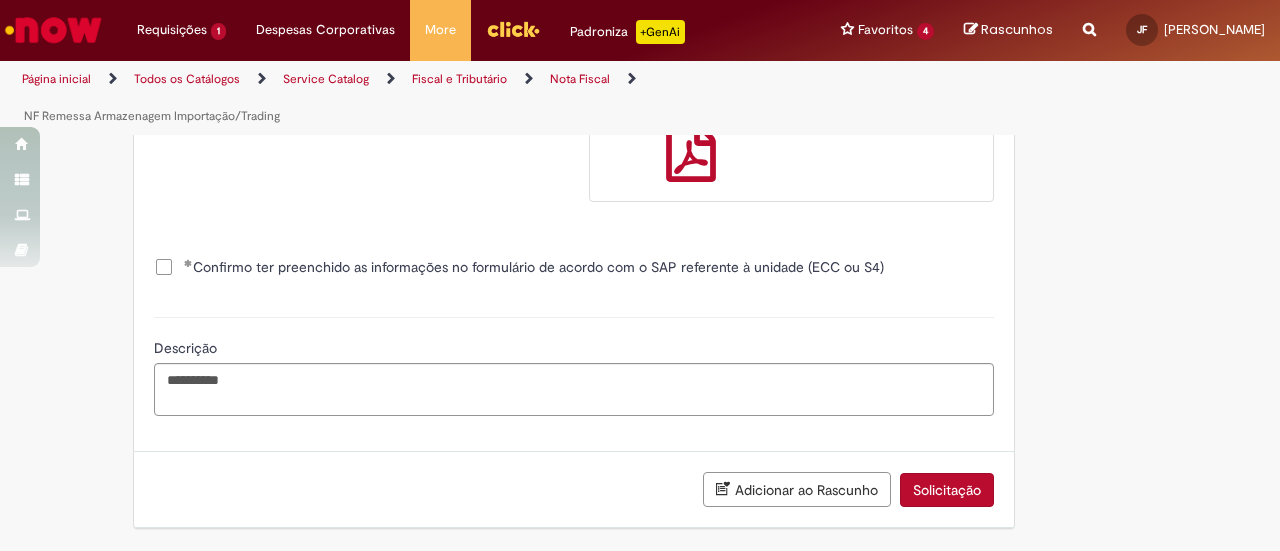 click on "Solicitação" at bounding box center [947, 490] 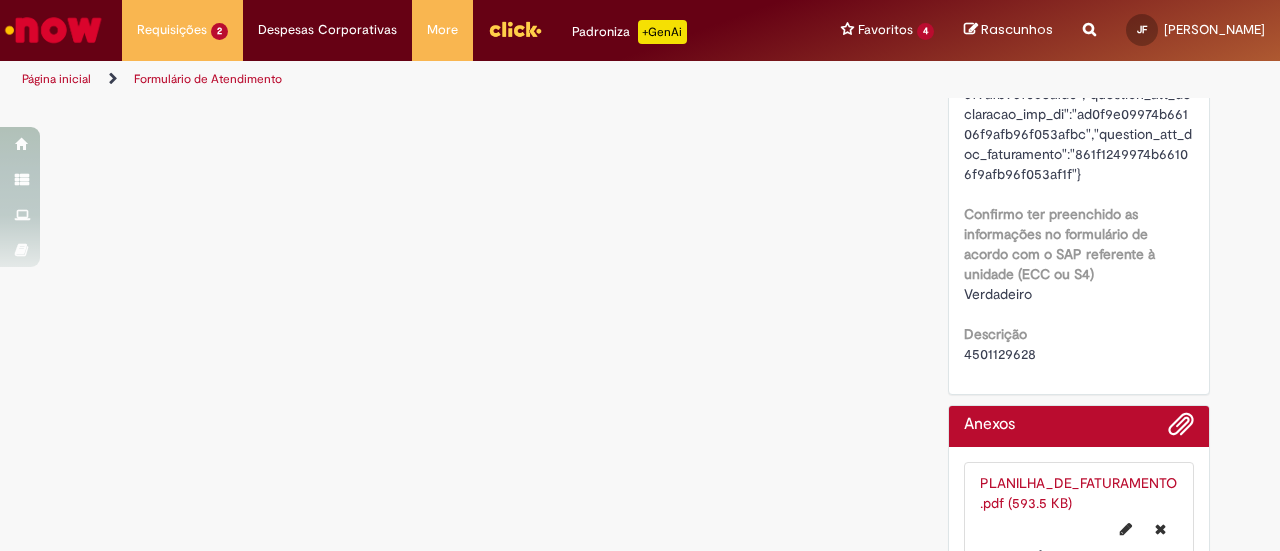 scroll, scrollTop: 0, scrollLeft: 0, axis: both 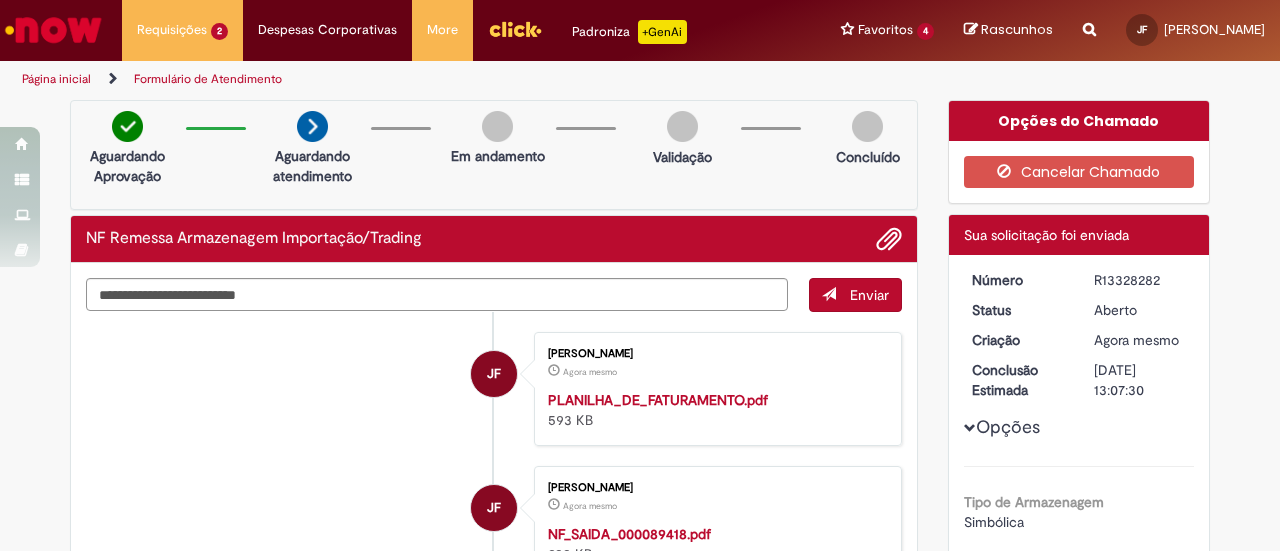click on "R13328282" at bounding box center [1140, 280] 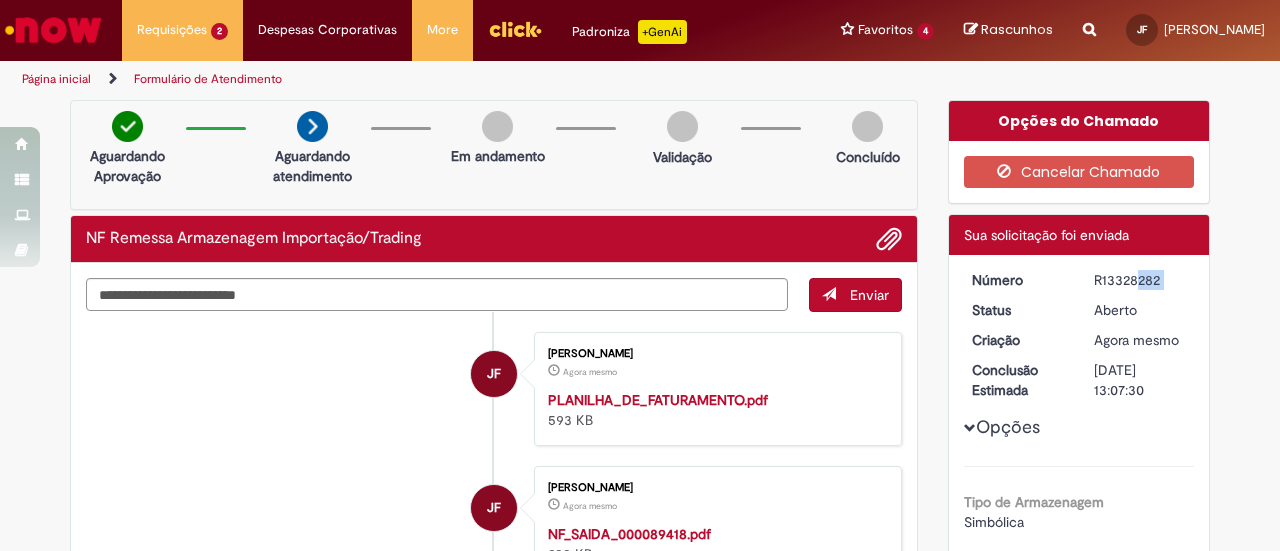 click on "R13328282" at bounding box center [1140, 280] 